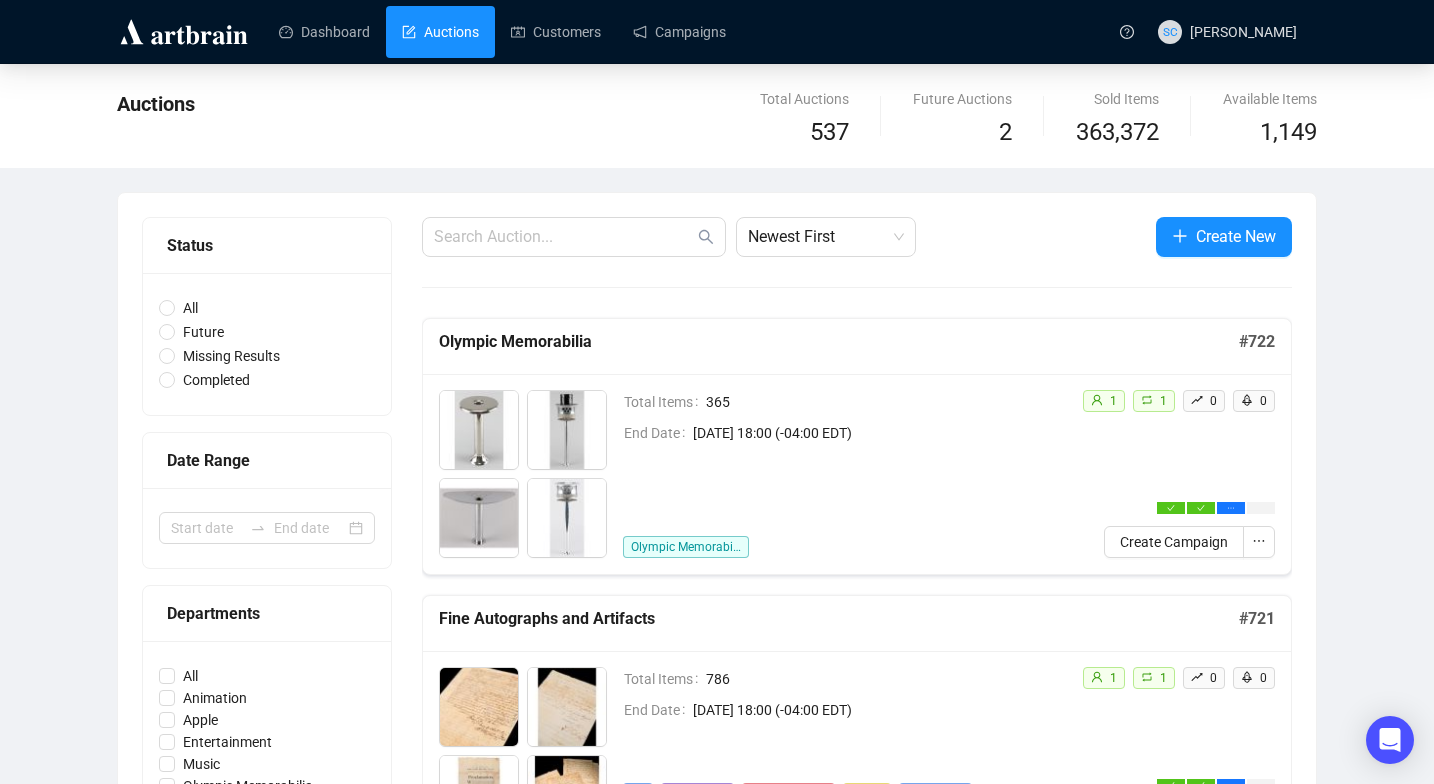 scroll, scrollTop: 0, scrollLeft: 0, axis: both 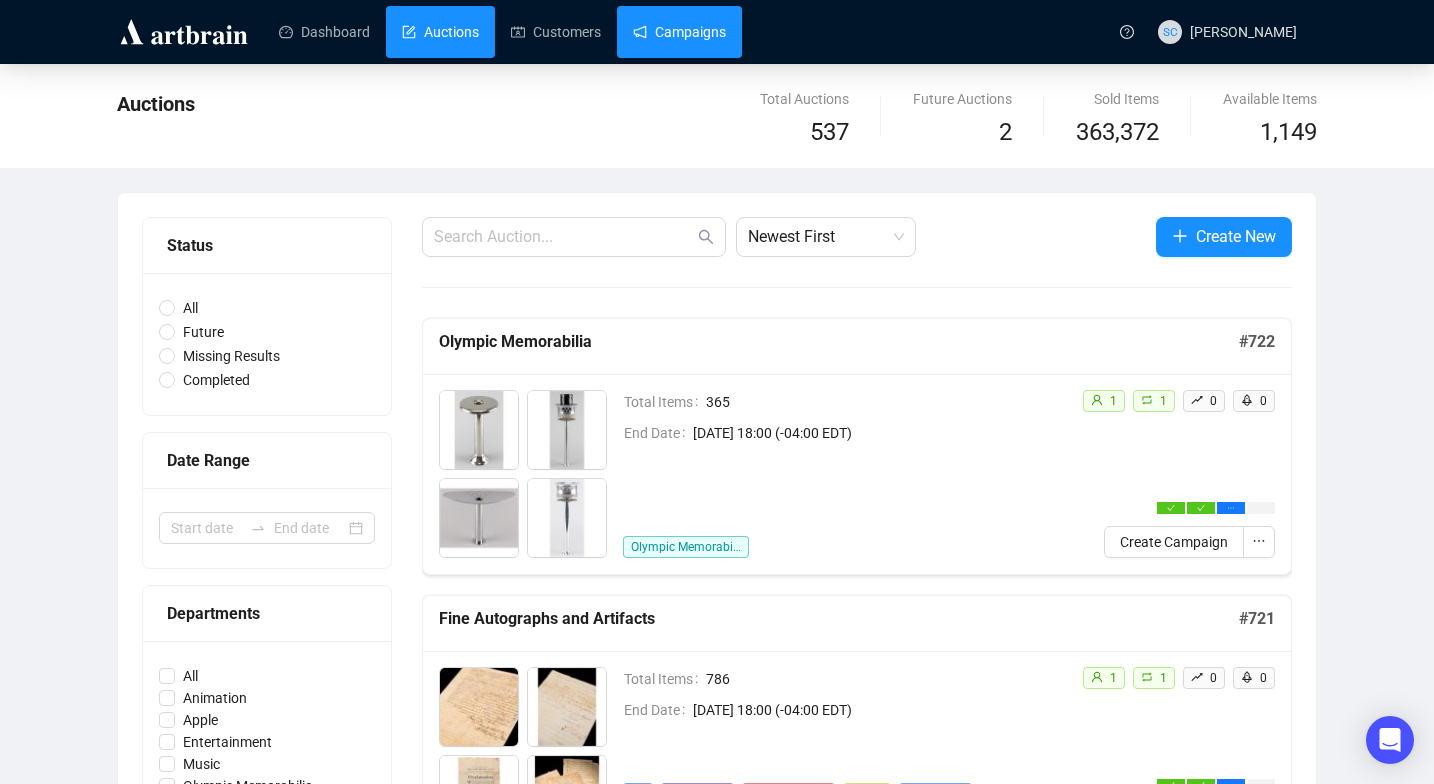 click on "Campaigns" at bounding box center (679, 32) 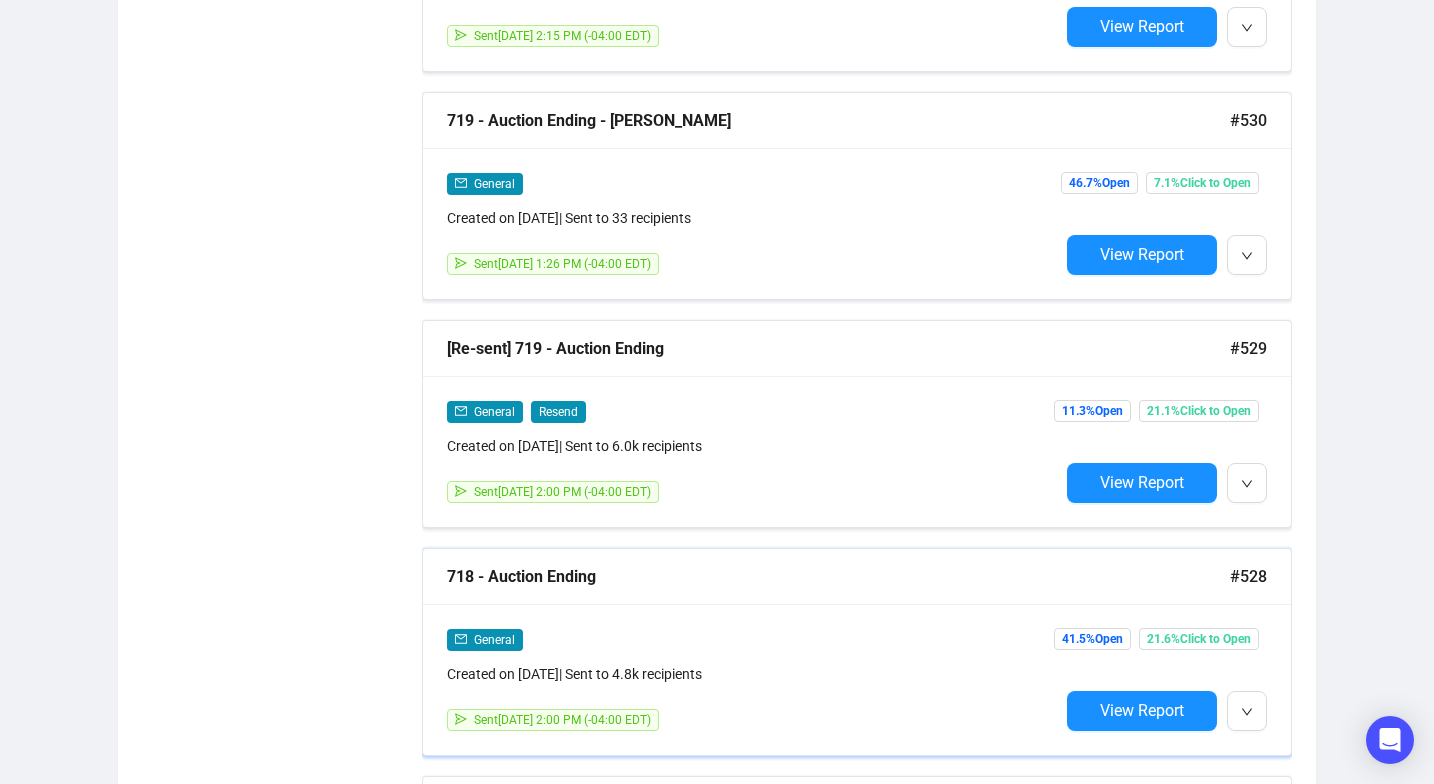 scroll, scrollTop: 2122, scrollLeft: 0, axis: vertical 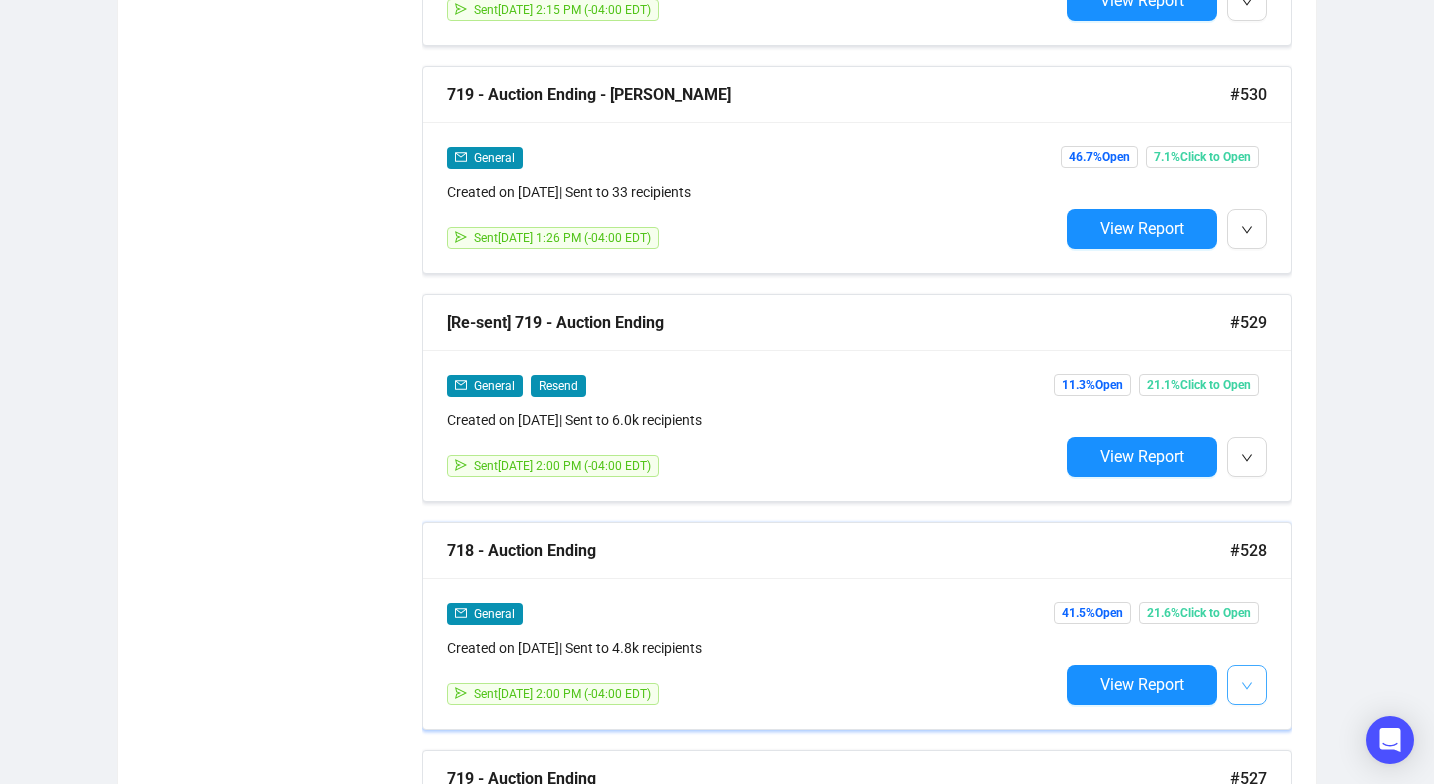 click at bounding box center [1247, 685] 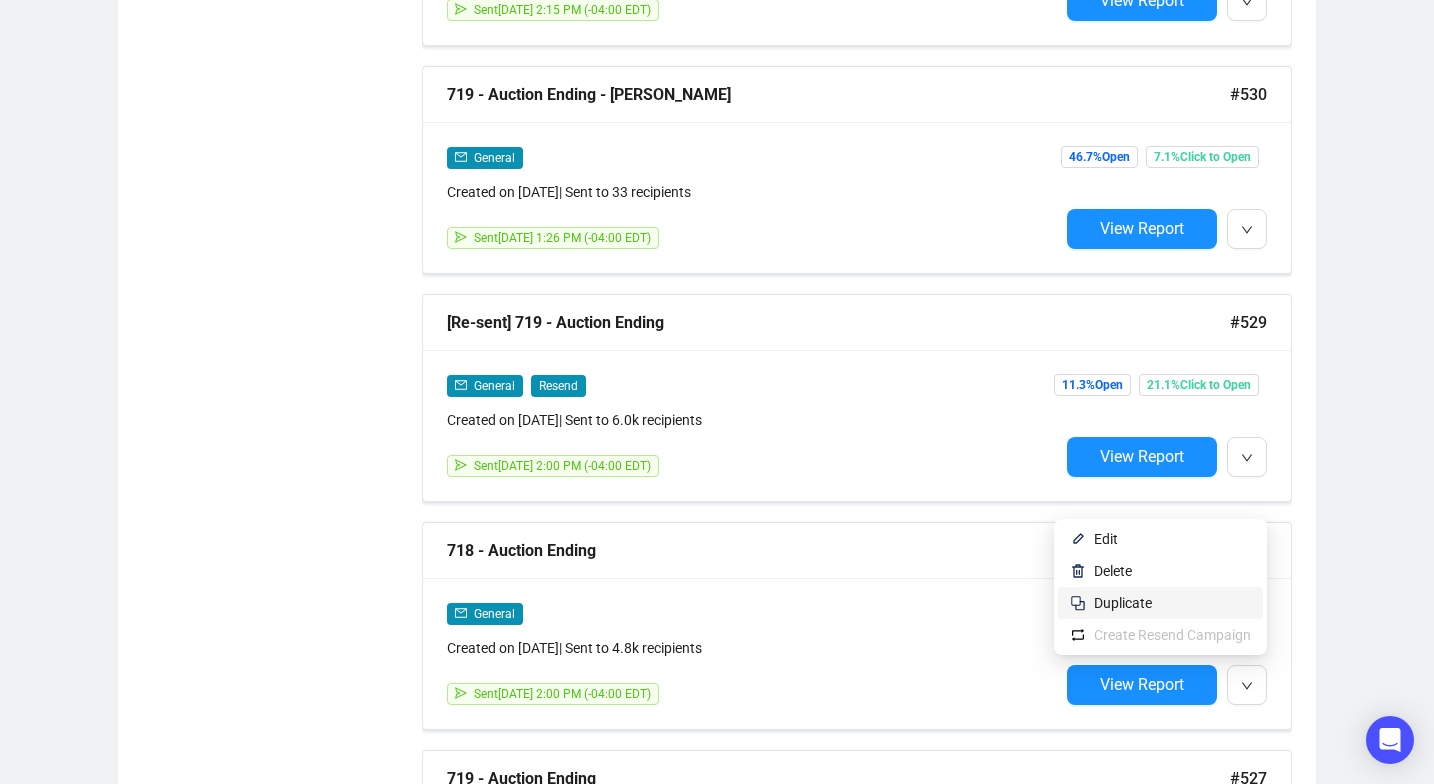click on "Duplicate" at bounding box center (1172, 603) 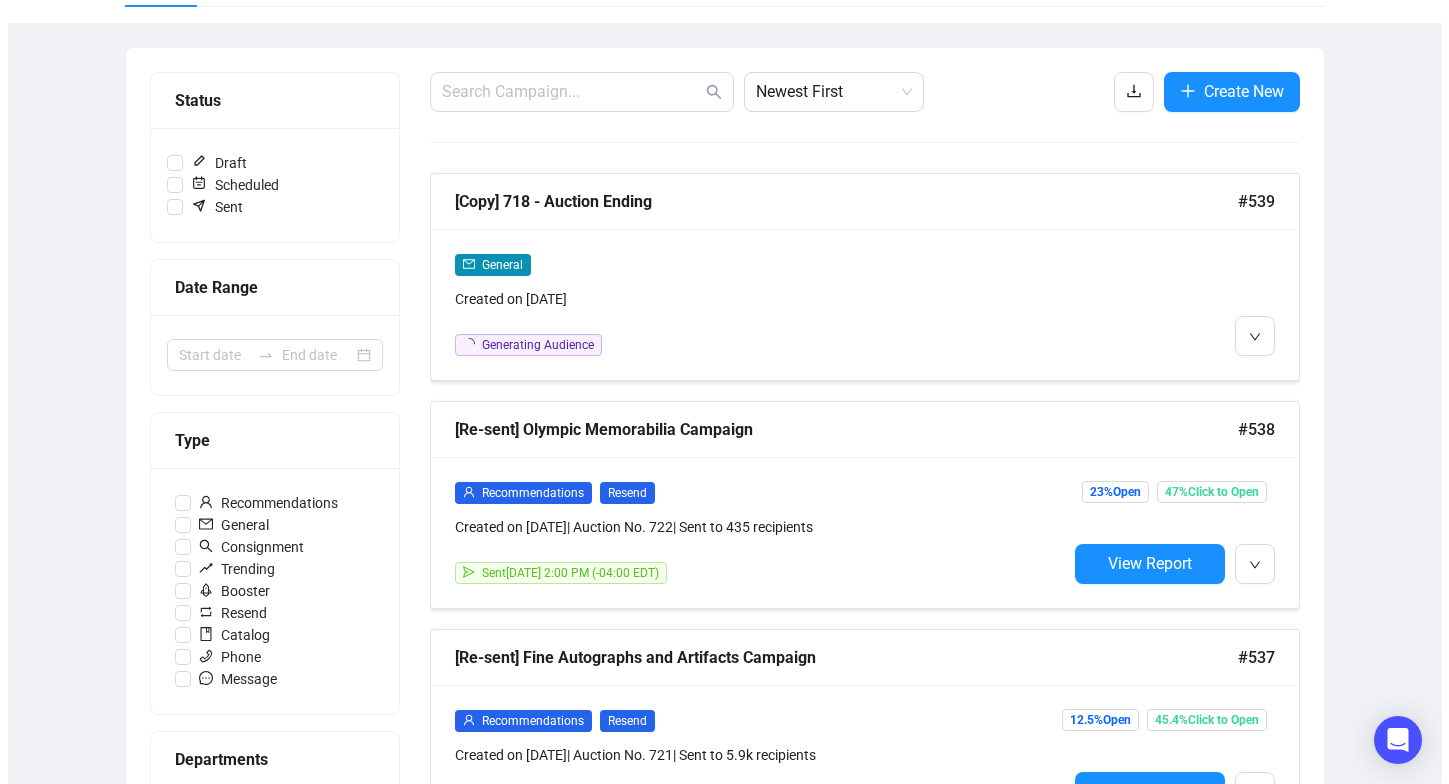 scroll, scrollTop: 0, scrollLeft: 0, axis: both 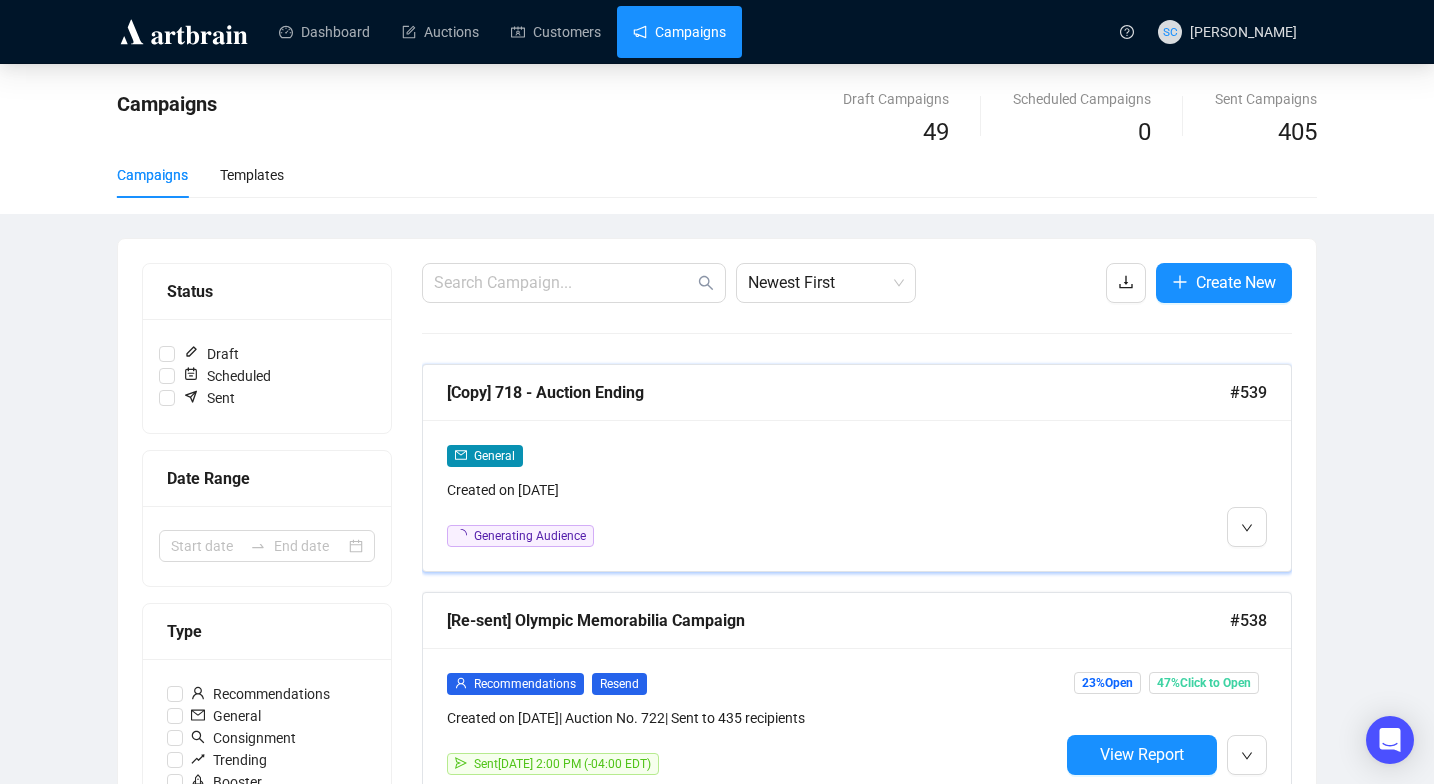 click on "Created on [DATE]" at bounding box center [753, 490] 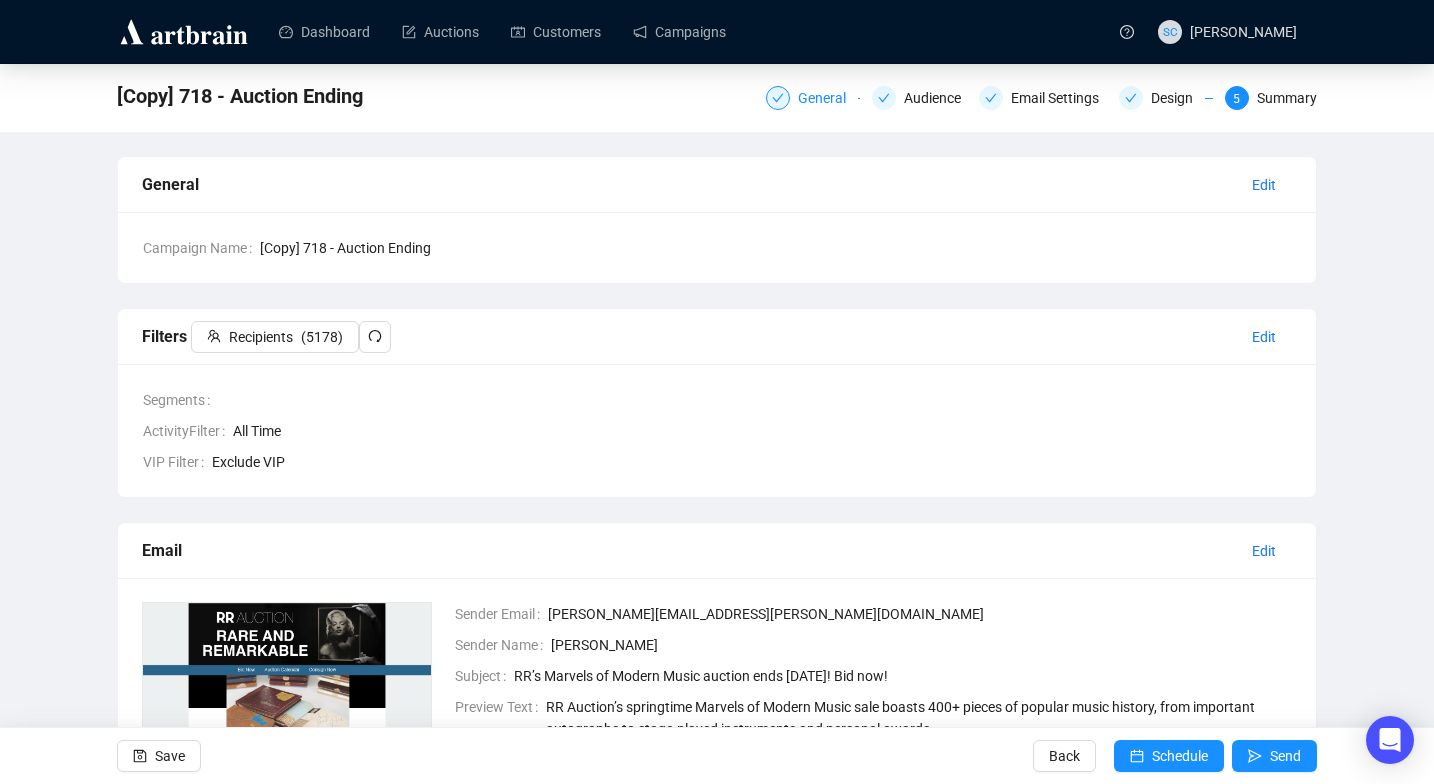 click on "General" at bounding box center (828, 98) 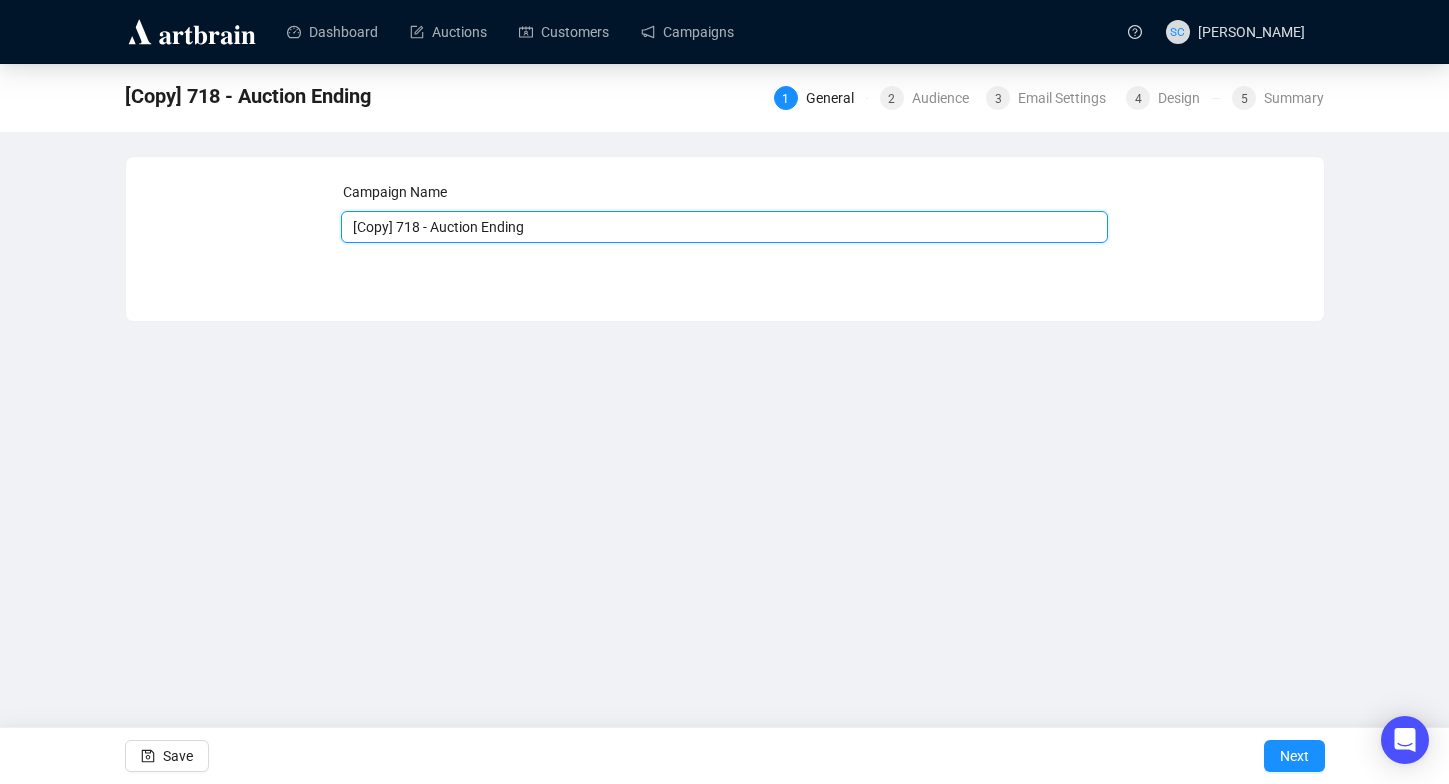 drag, startPoint x: 422, startPoint y: 222, endPoint x: 294, endPoint y: 216, distance: 128.14055 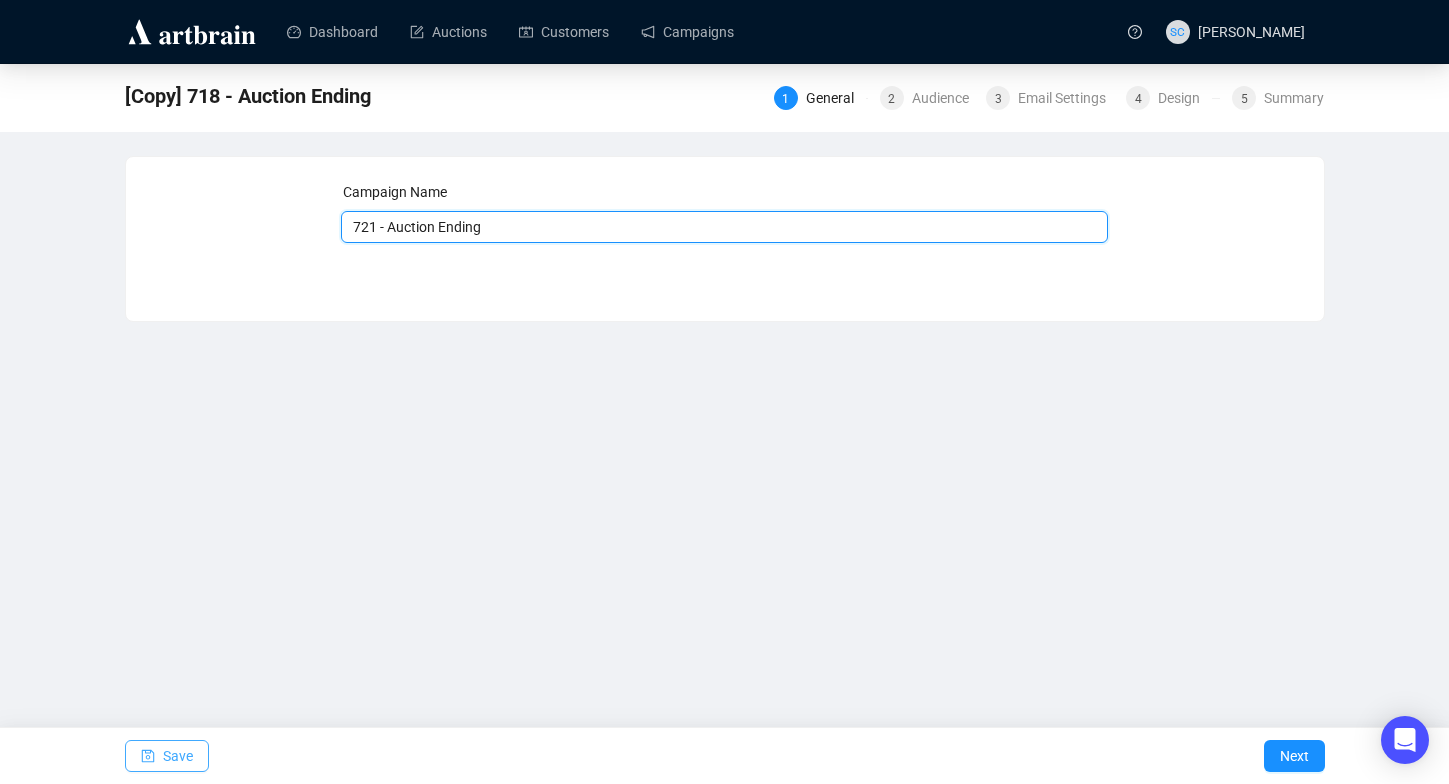type on "721 - Auction Ending" 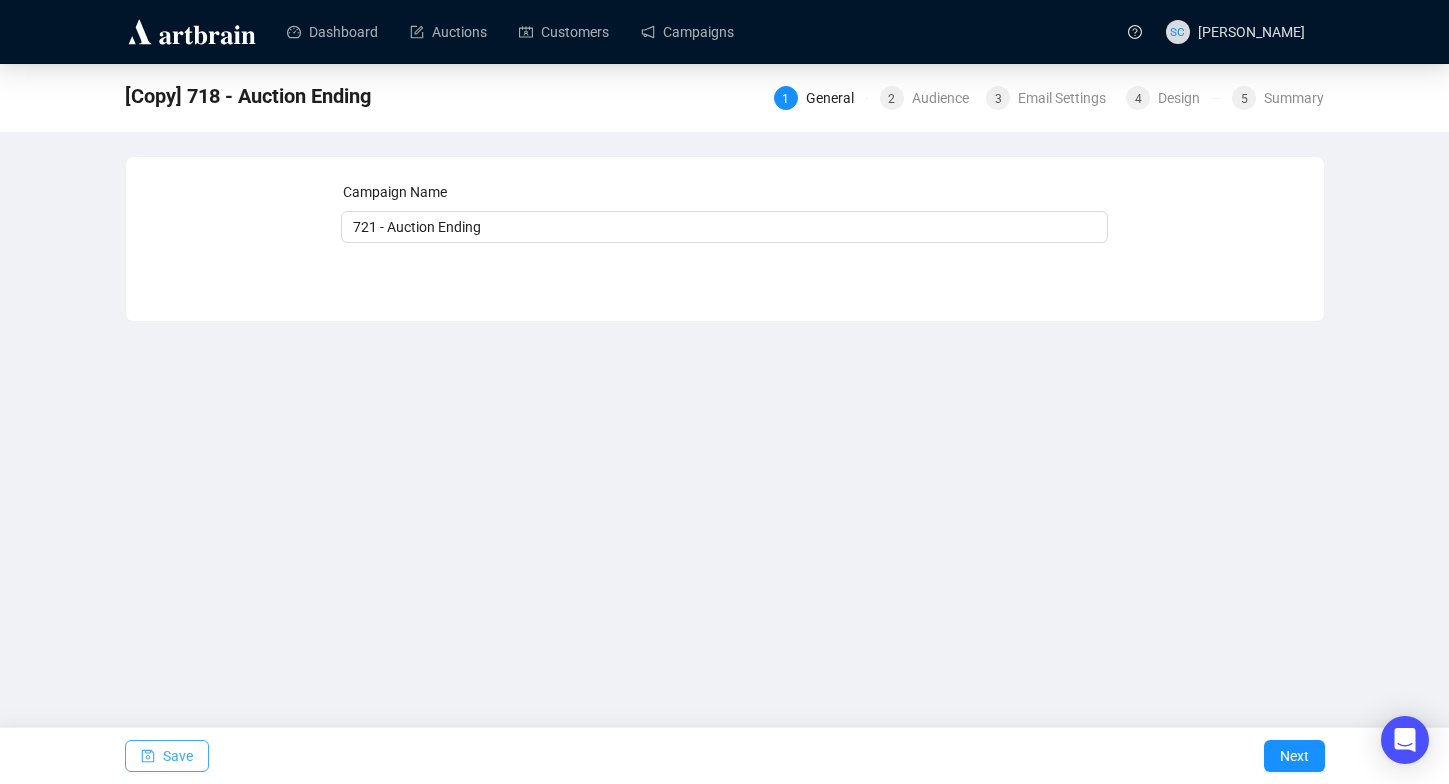 click 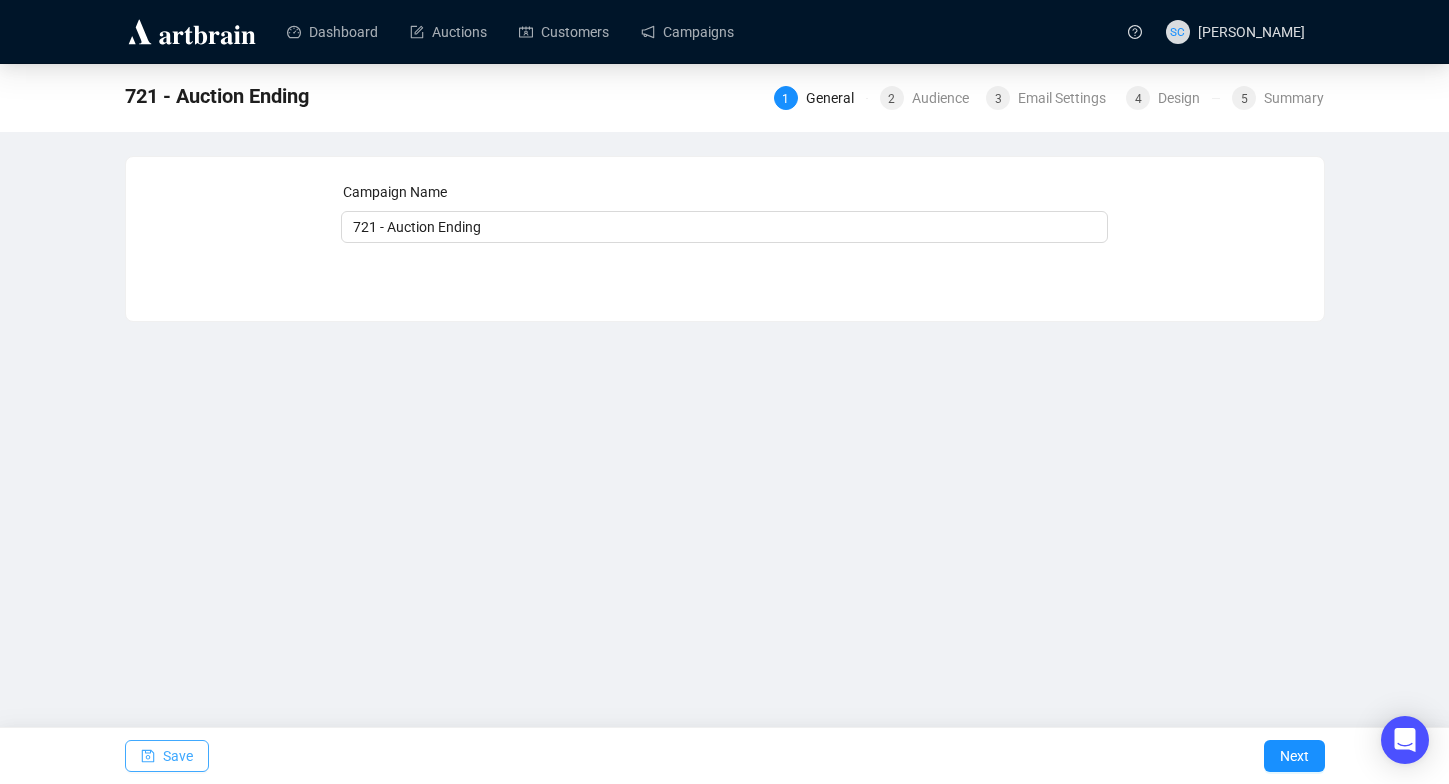 click on "Save" at bounding box center [178, 756] 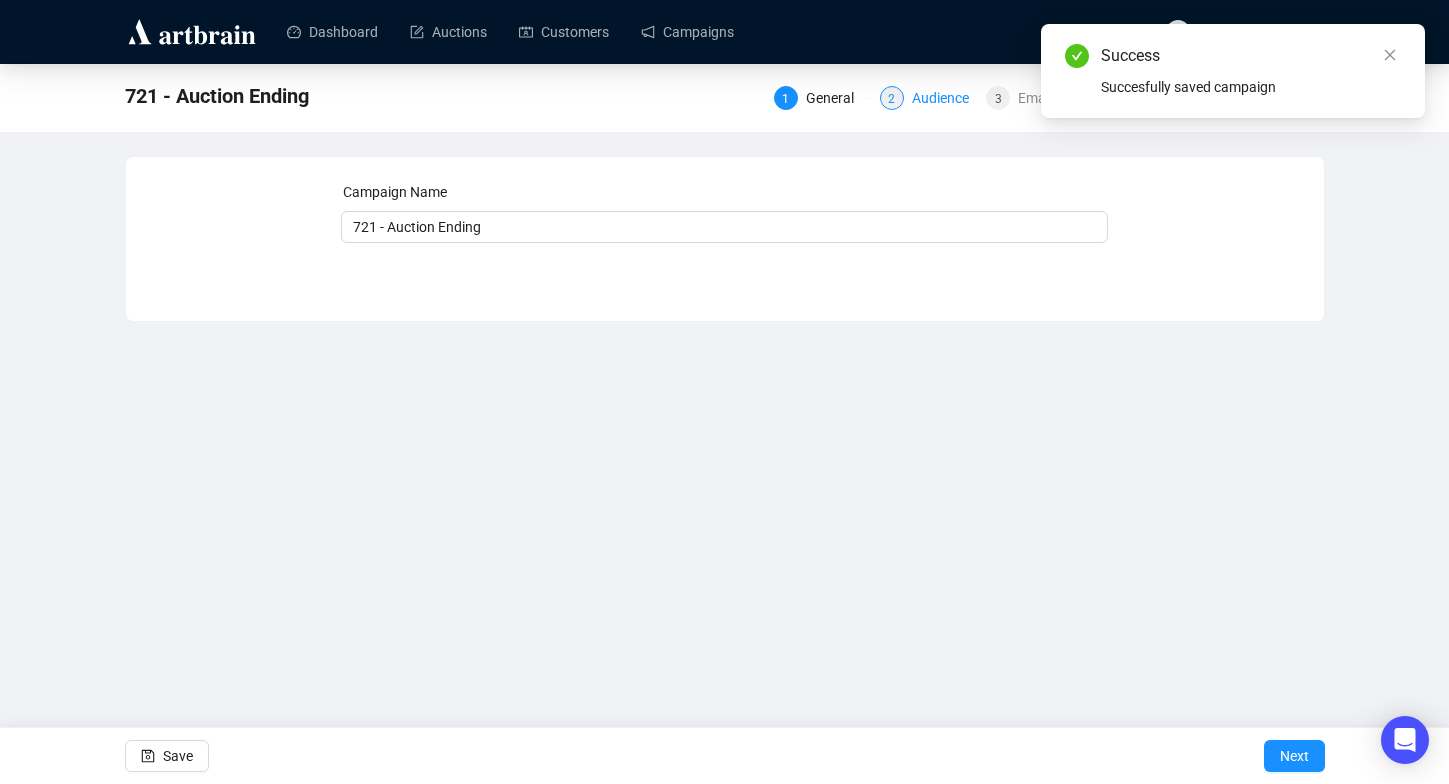 click on "Audience" at bounding box center [946, 98] 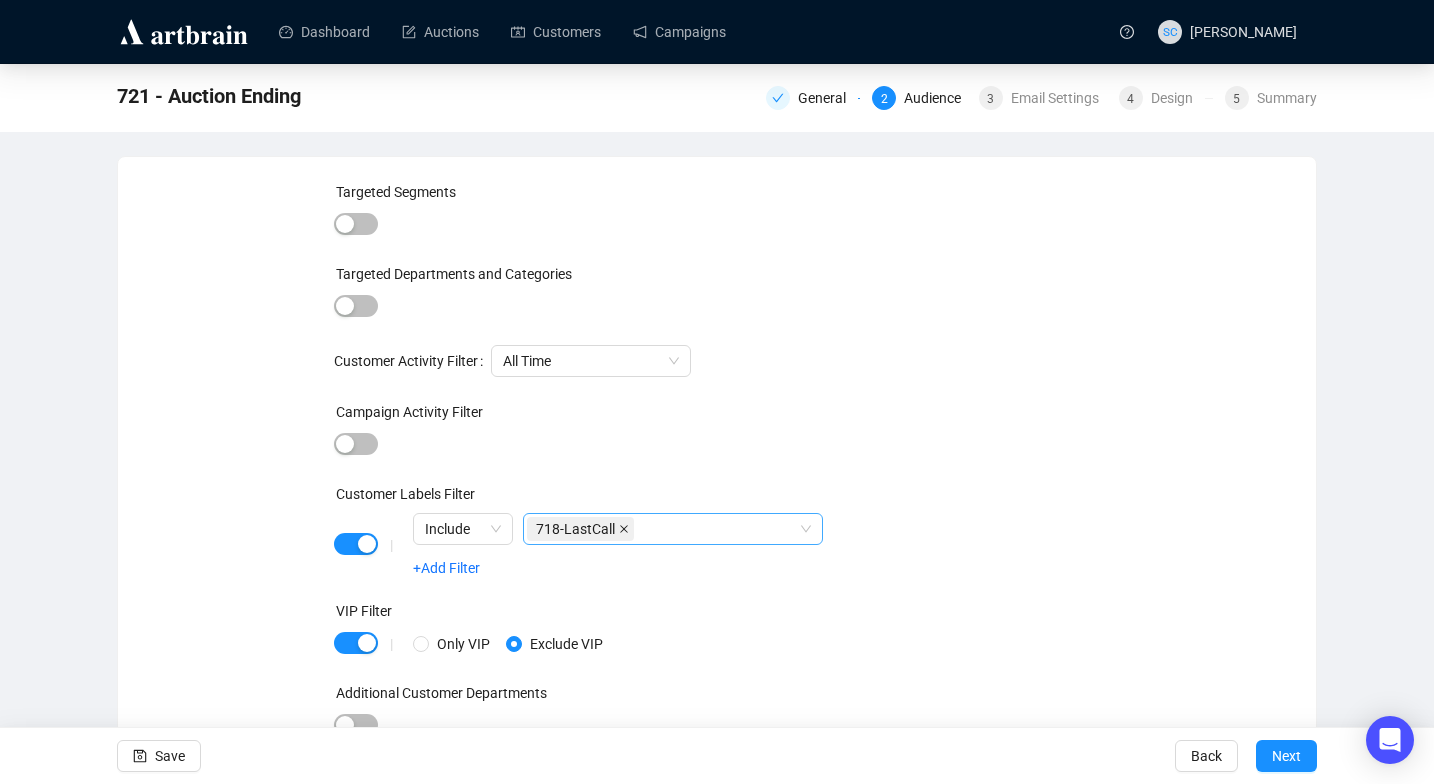 click 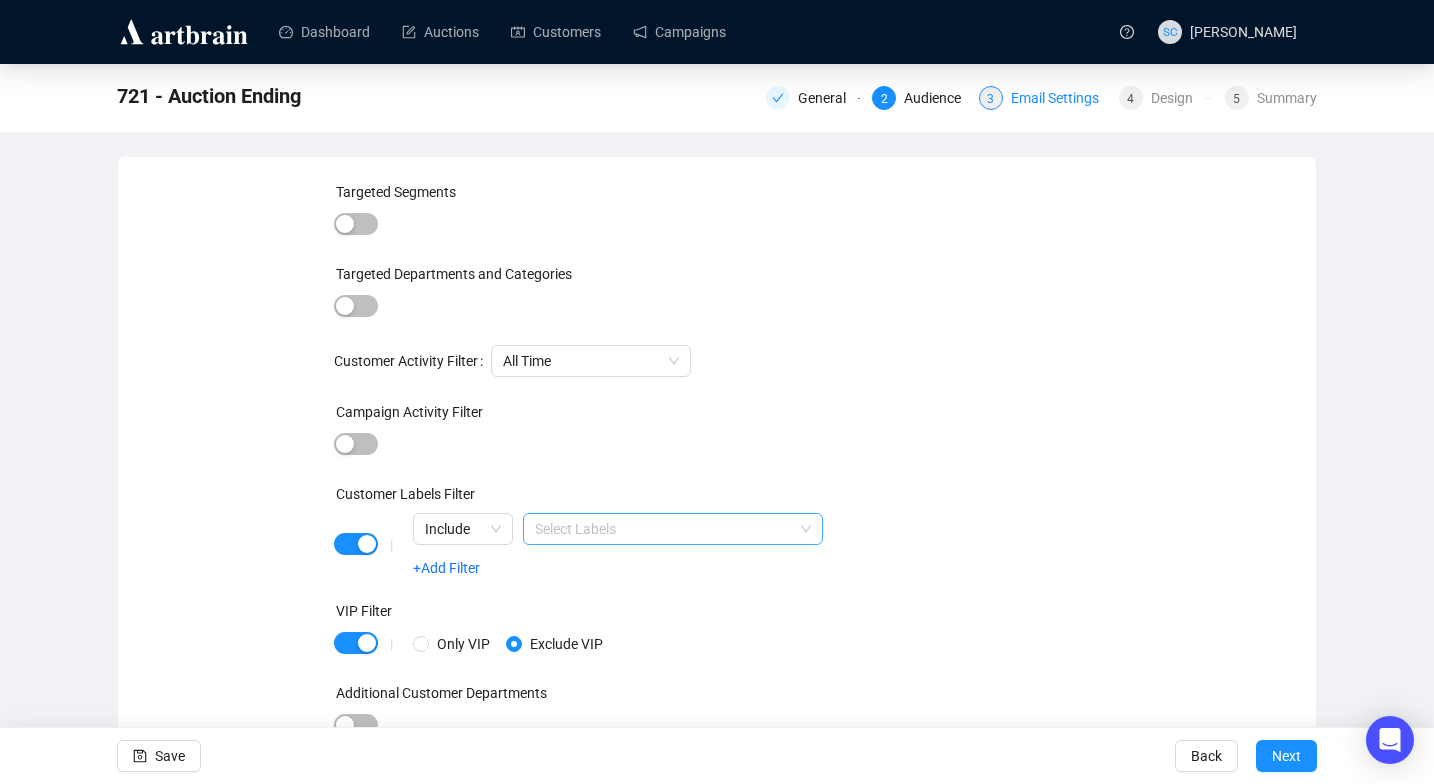 click on "Email Settings" at bounding box center [1061, 98] 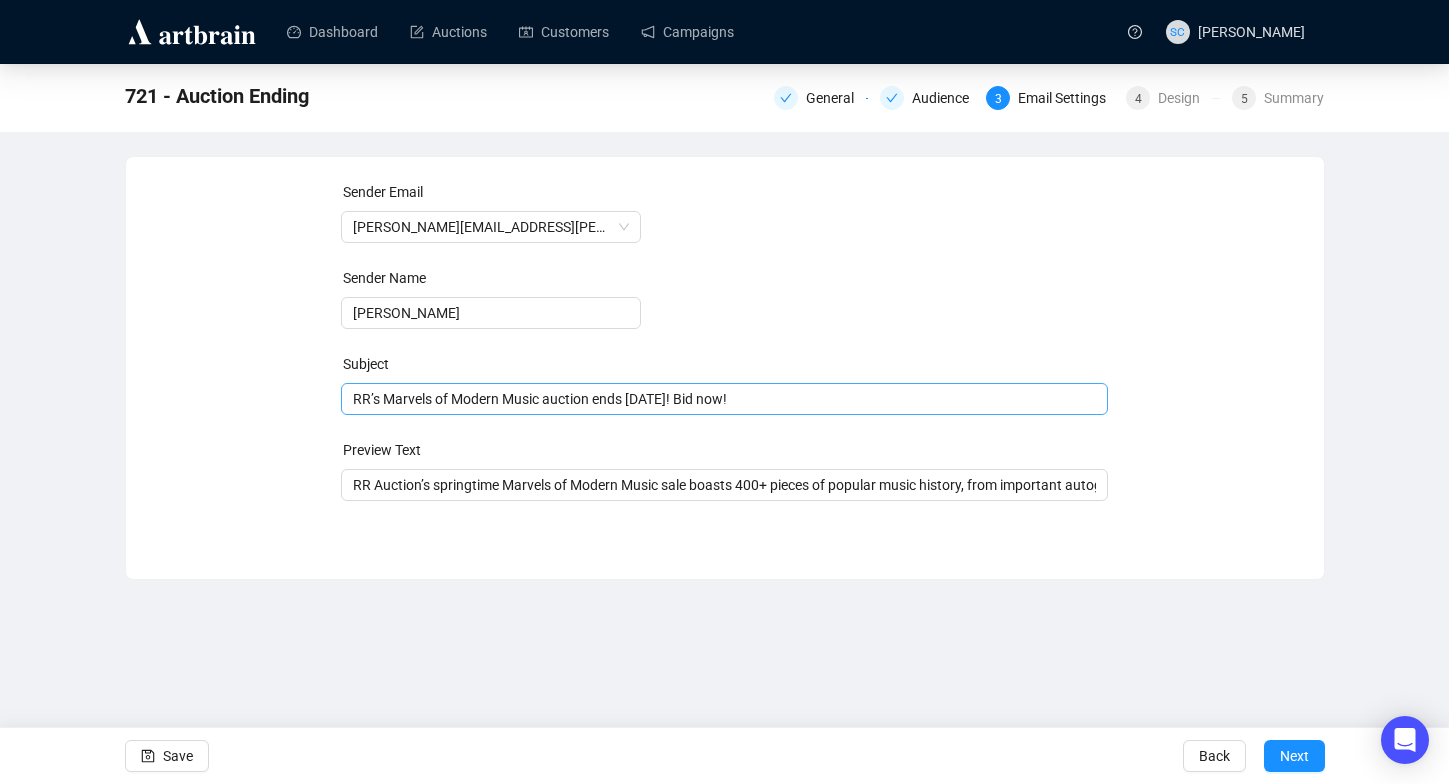 click on "RR’s Marvels of Modern Music auction ends [DATE]! Bid now!" at bounding box center [724, 399] 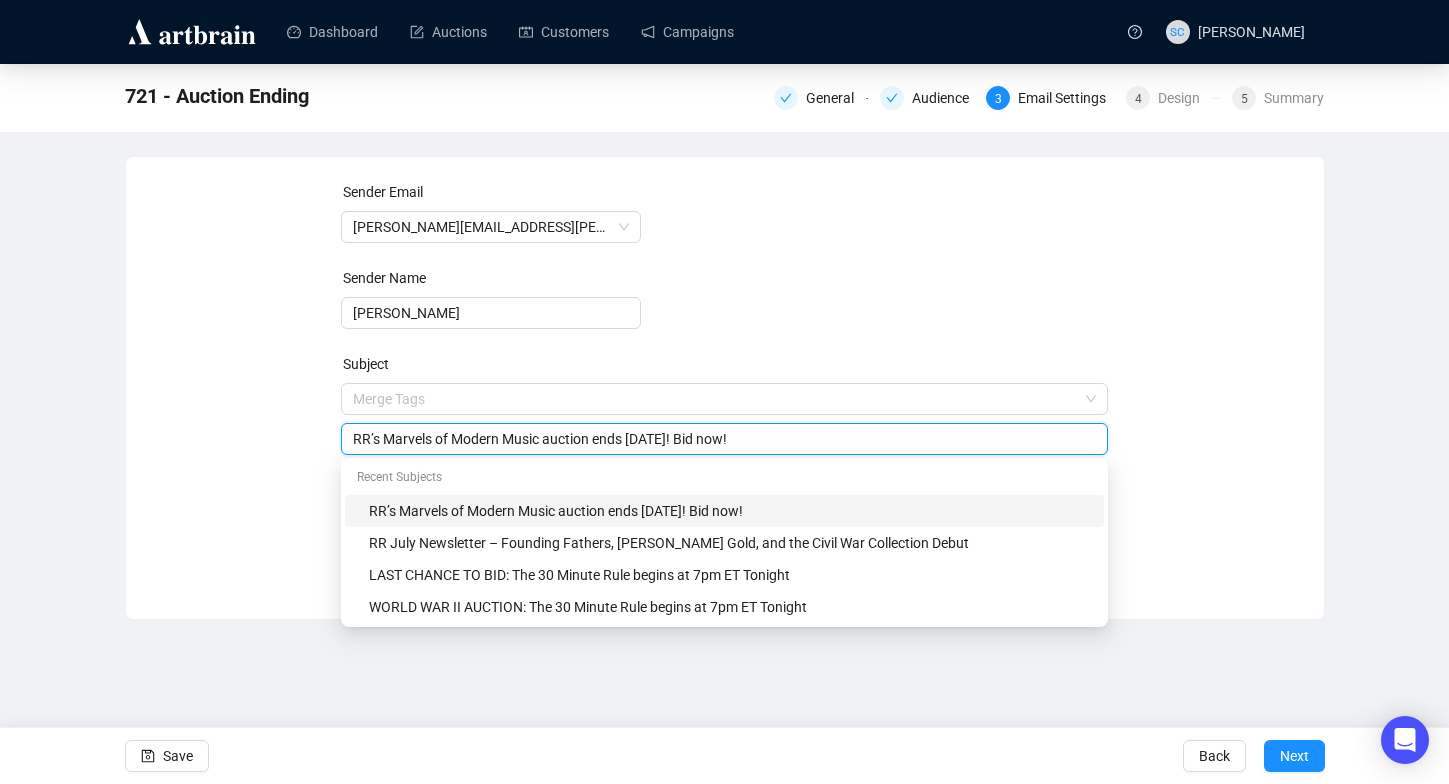 click on "RR’s Marvels of Modern Music auction ends [DATE]! Bid now!" at bounding box center [724, 439] 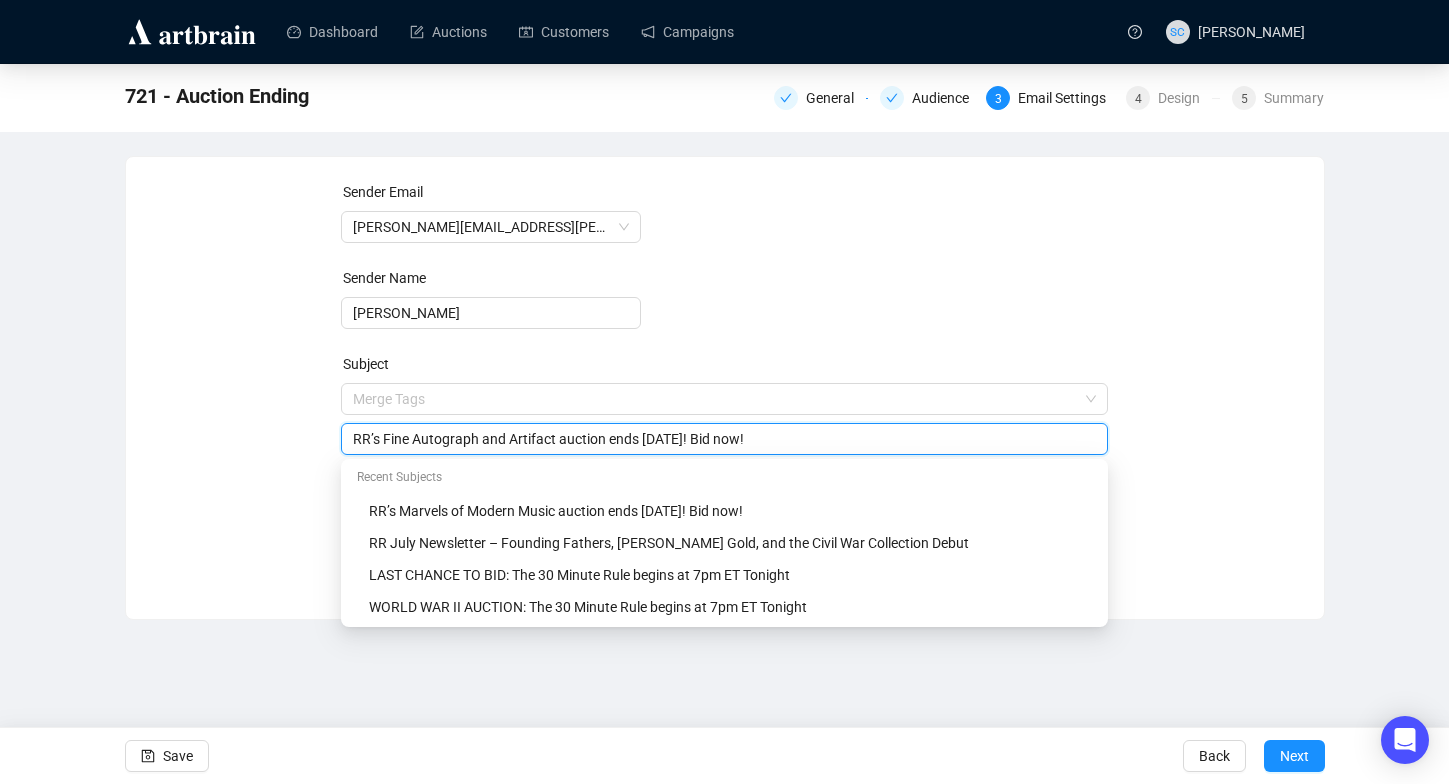 type on "RR’s Fine Autograph and Artifact auction ends [DATE]! Bid now!" 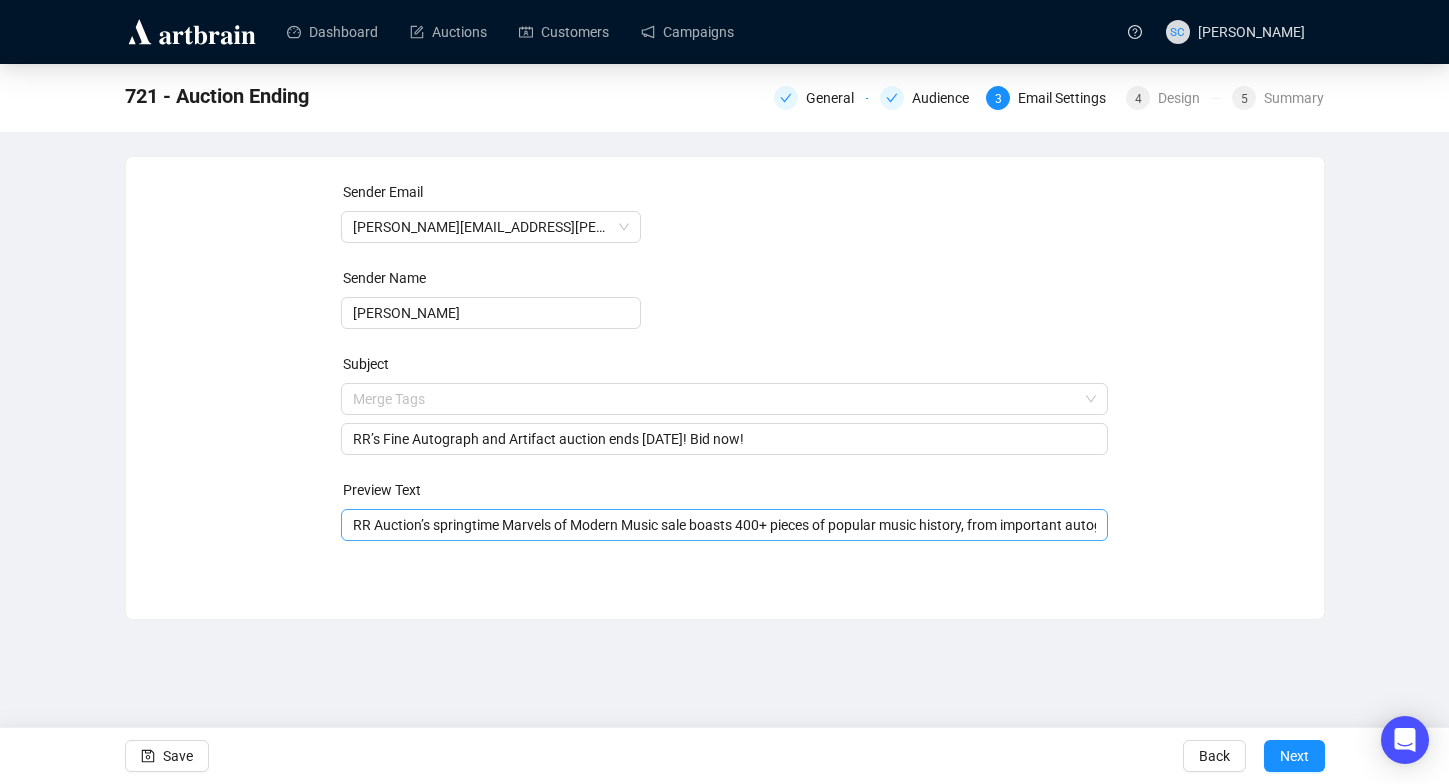 click on "RR Auction’s springtime Marvels of Modern Music sale boasts 400+ pieces of popular music history, from important autographs to stage-played instruments and personal awards." at bounding box center (724, 525) 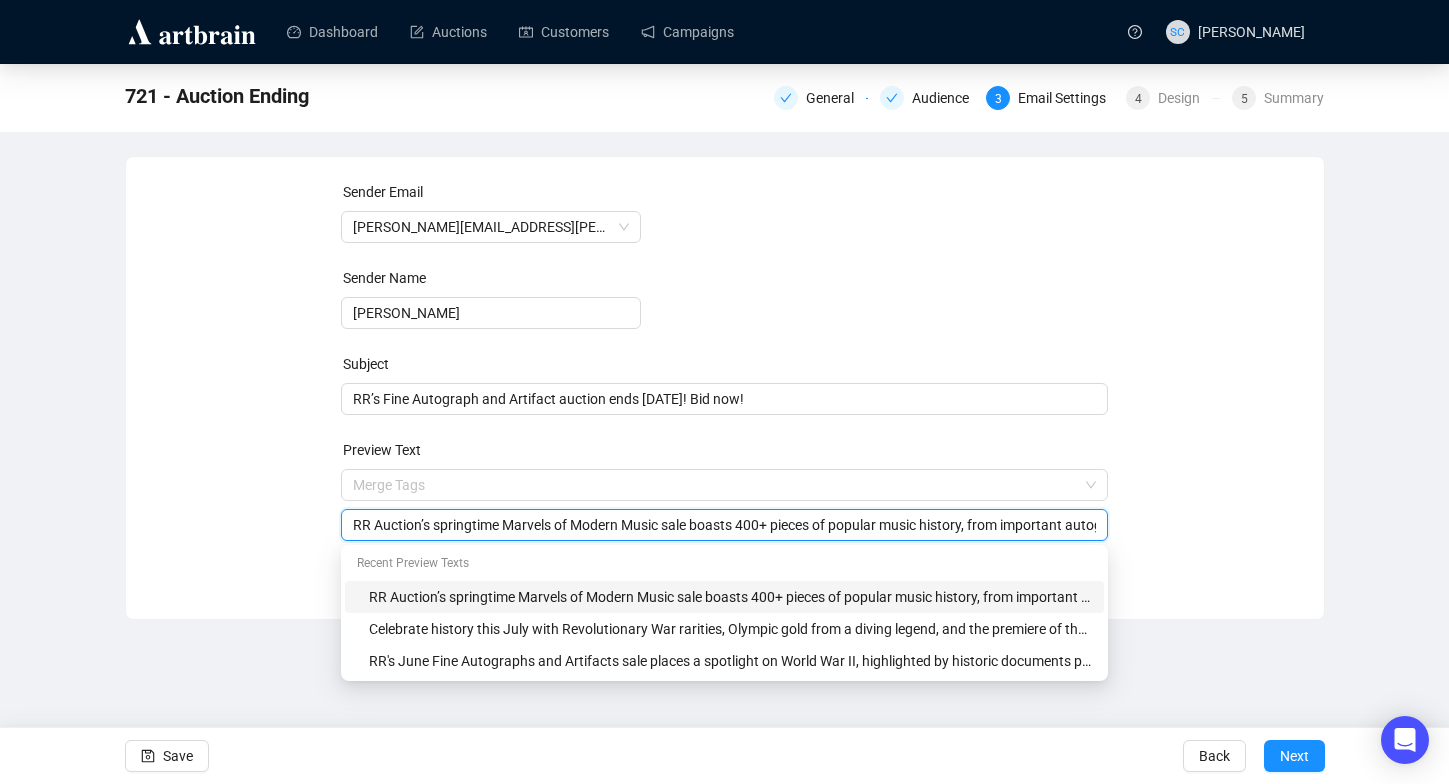 paste on "'s July Fine Autographs and Artifacts sale celebrates [DATE] with a special section dedicated to the Revolutionary War, highlighted by important letters and documents signed by founding fathers like [PERSON_NAME][US_STATE], [PERSON_NAME], [PERSON_NAME], [PERSON_NAME] [PERSON_NAME], [PERSON_NAME], [PERSON_NAME], and [PERSON_NAME]" 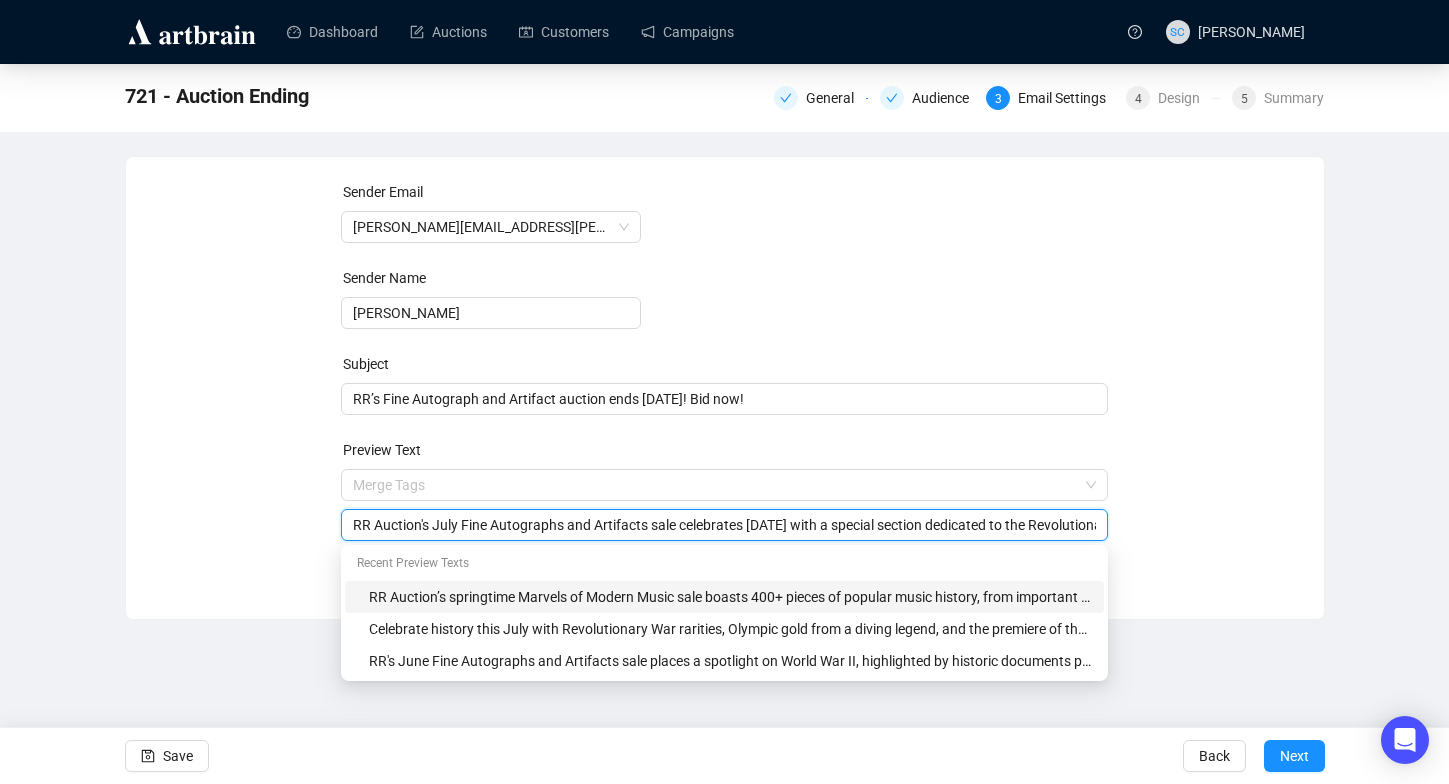 scroll, scrollTop: 0, scrollLeft: 1513, axis: horizontal 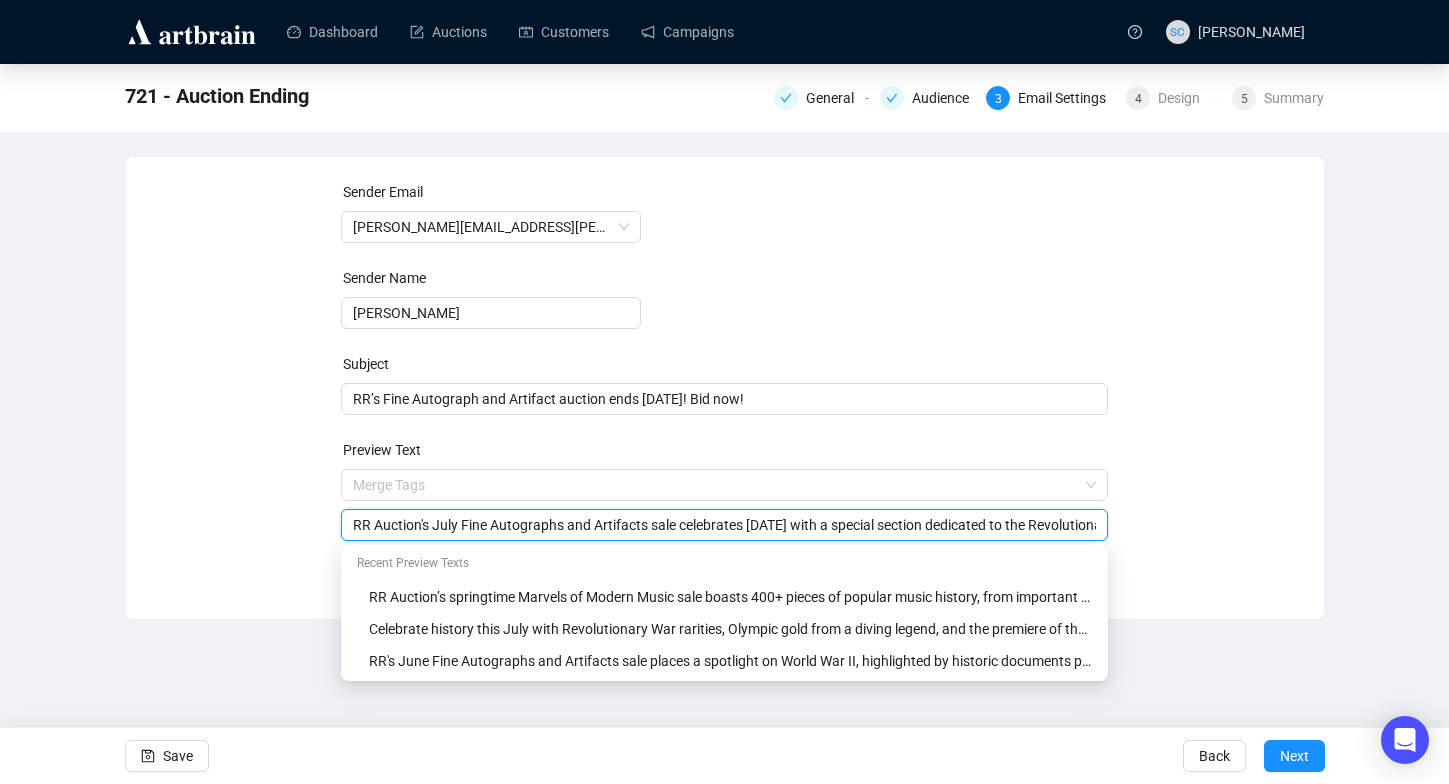 drag, startPoint x: 759, startPoint y: 519, endPoint x: 264, endPoint y: 516, distance: 495.0091 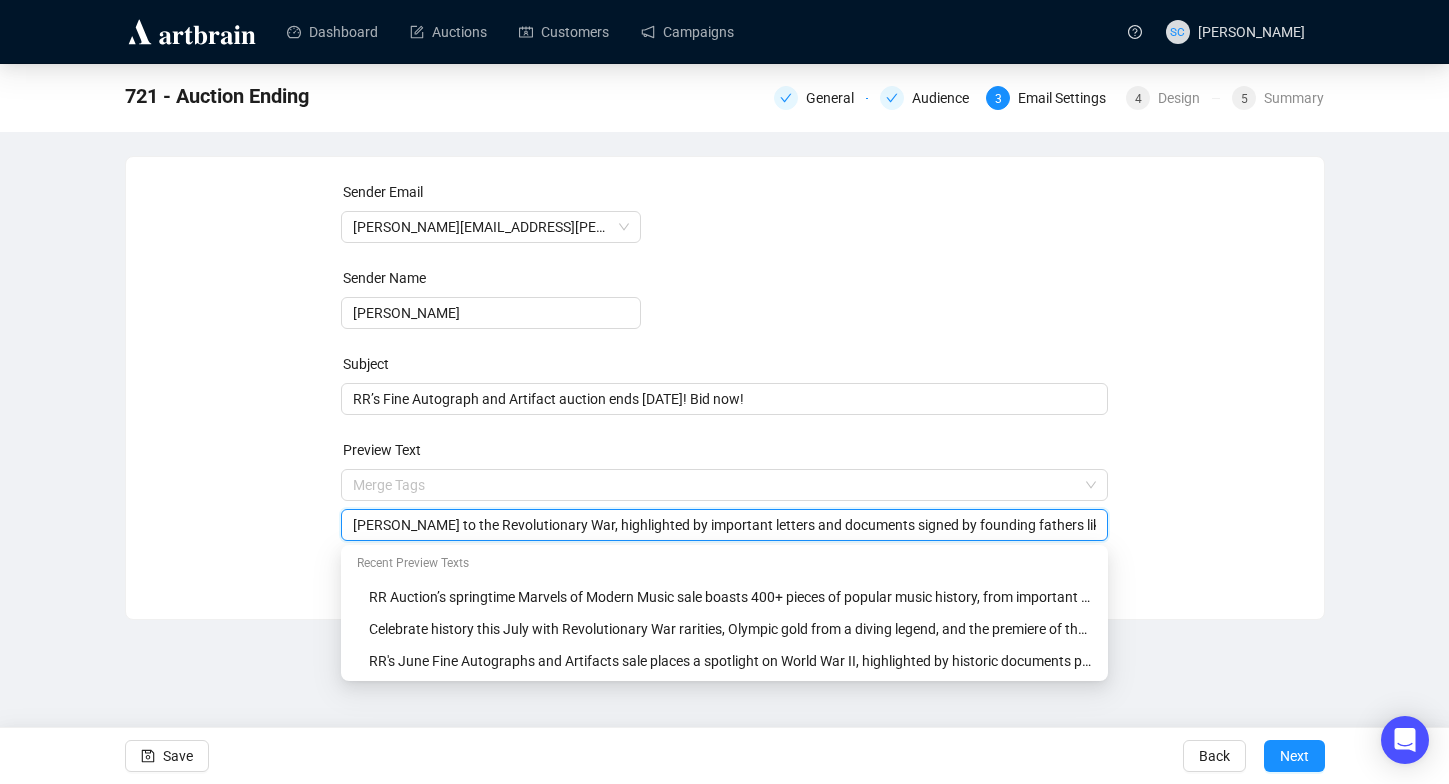 drag, startPoint x: 551, startPoint y: 526, endPoint x: 367, endPoint y: 524, distance: 184.01086 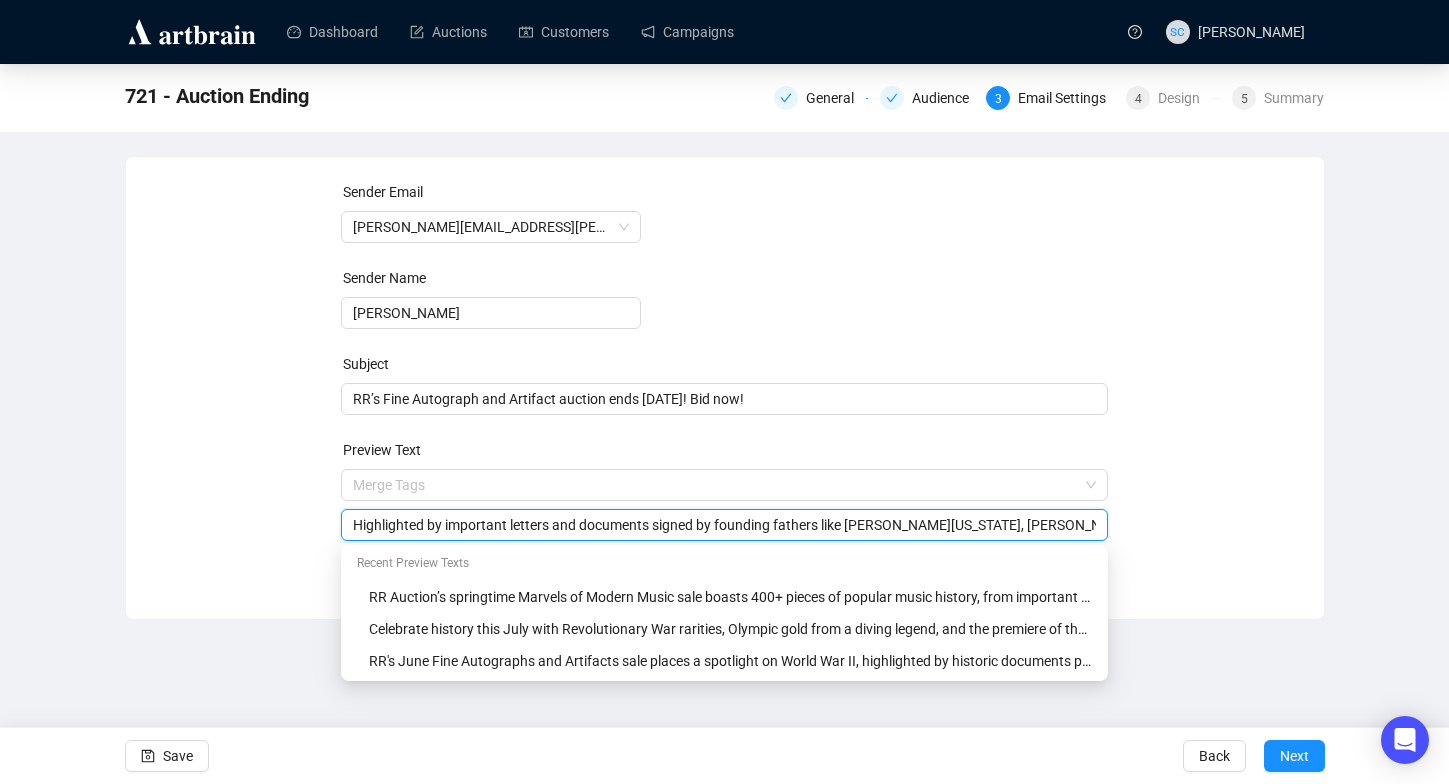type on "Highlighted by important letters and documents signed by founding fathers like [PERSON_NAME][US_STATE], [PERSON_NAME], [PERSON_NAME], [PERSON_NAME] [PERSON_NAME], [PERSON_NAME], [PERSON_NAME], and [PERSON_NAME]" 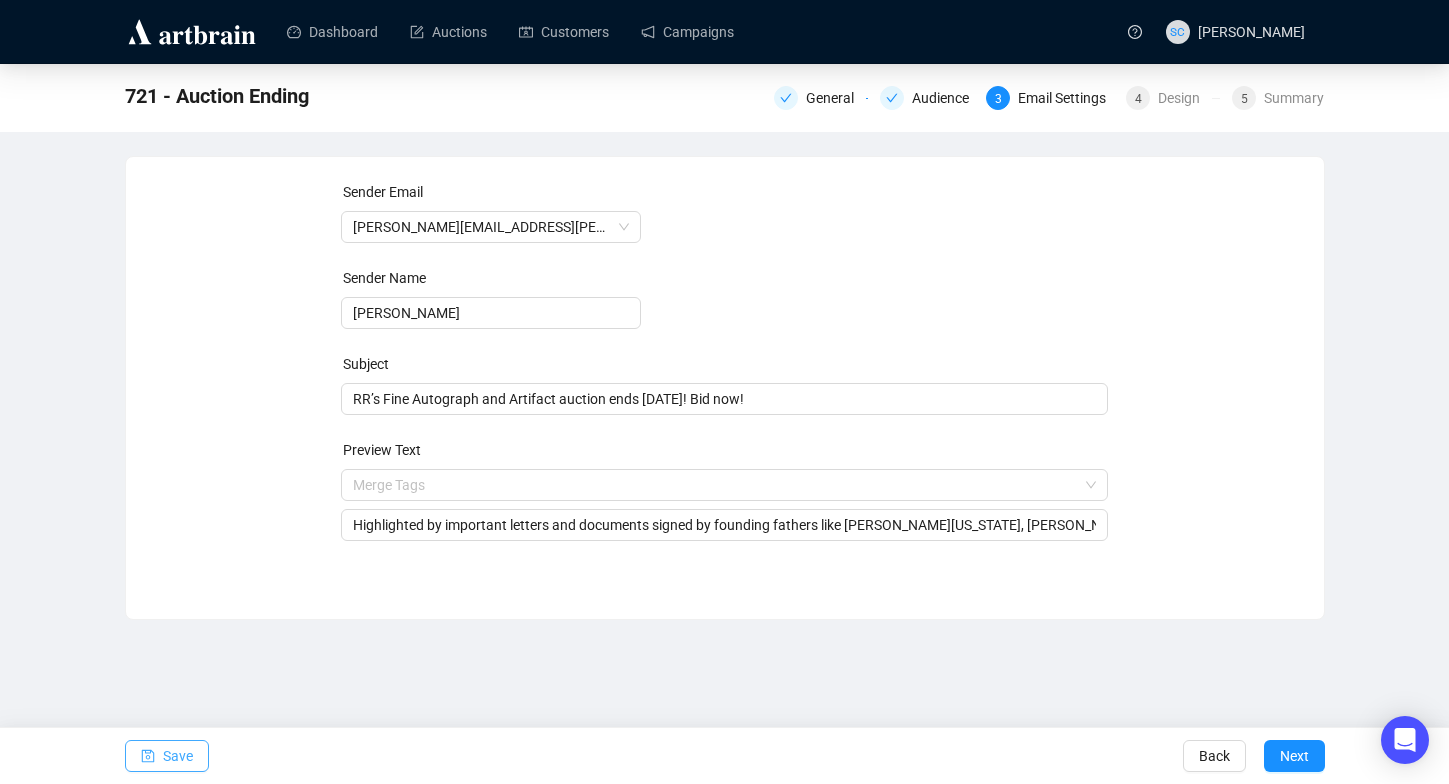 click on "Save" at bounding box center [178, 756] 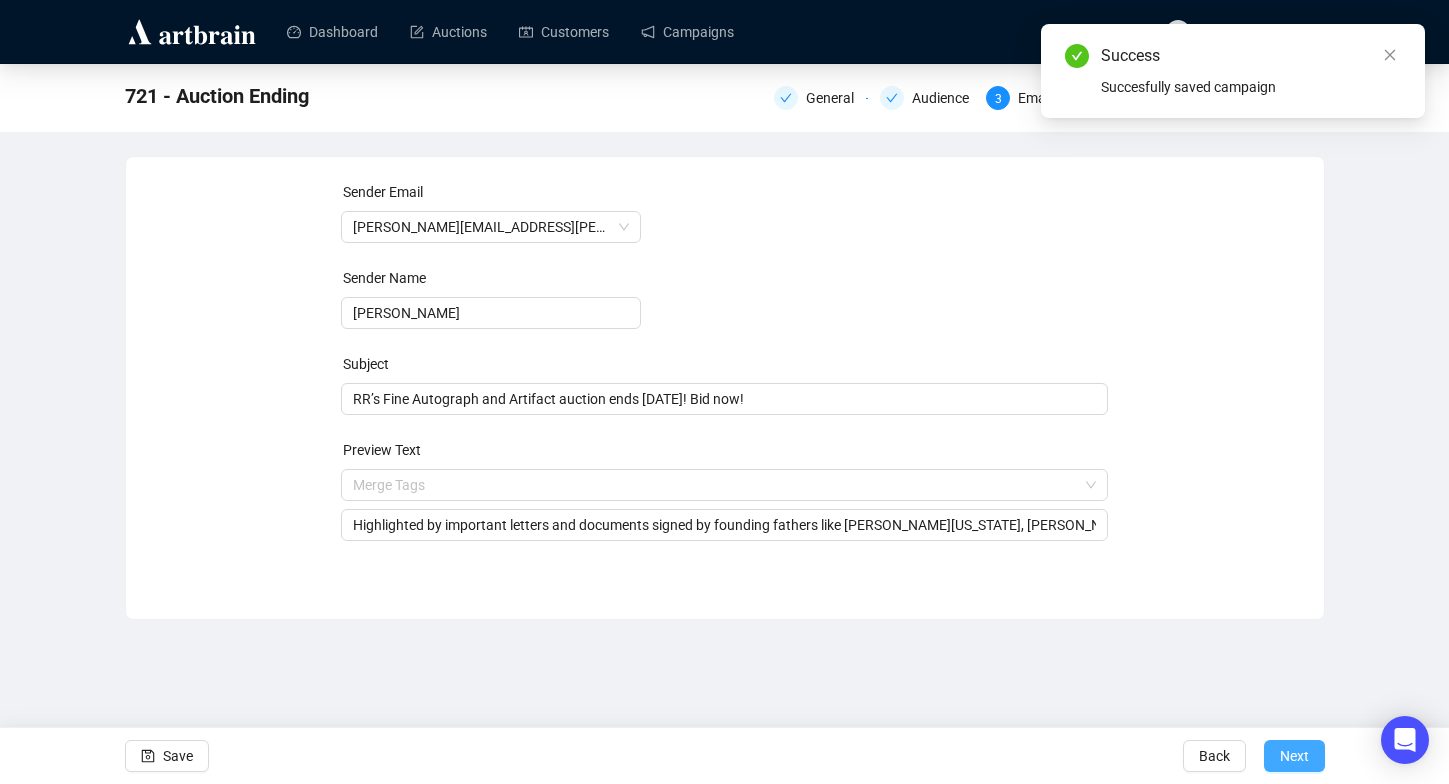 click on "Next" at bounding box center (1294, 756) 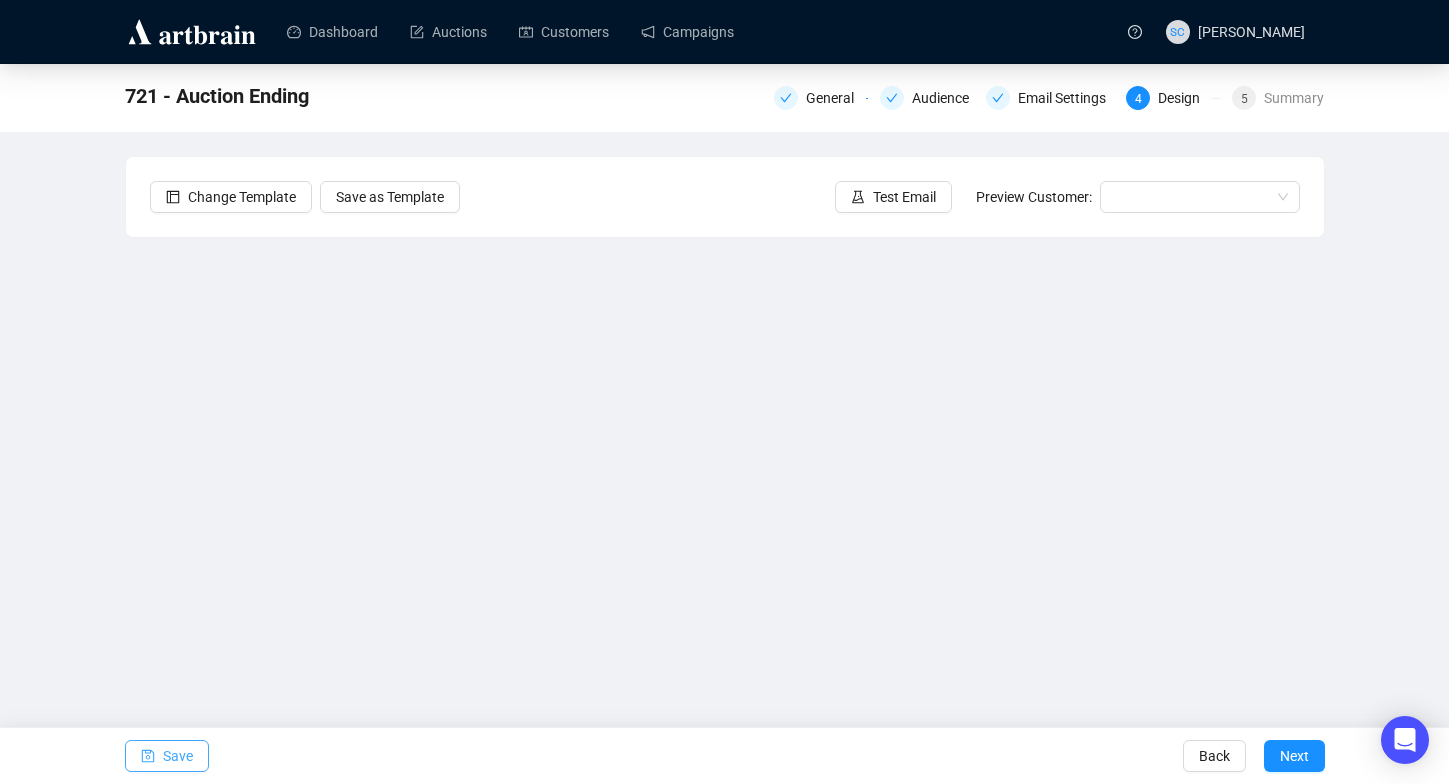 click on "Save" at bounding box center [178, 756] 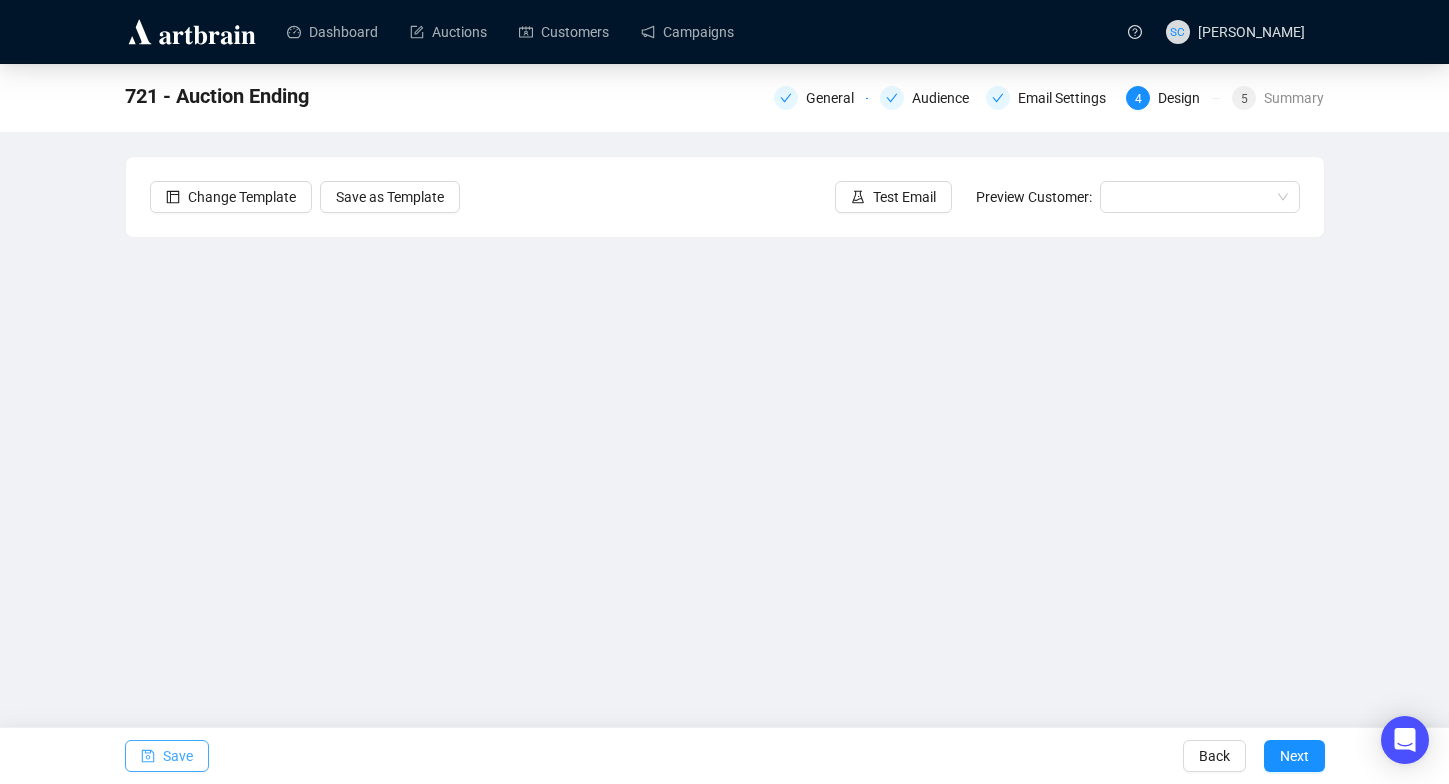 click on "Save" at bounding box center [178, 756] 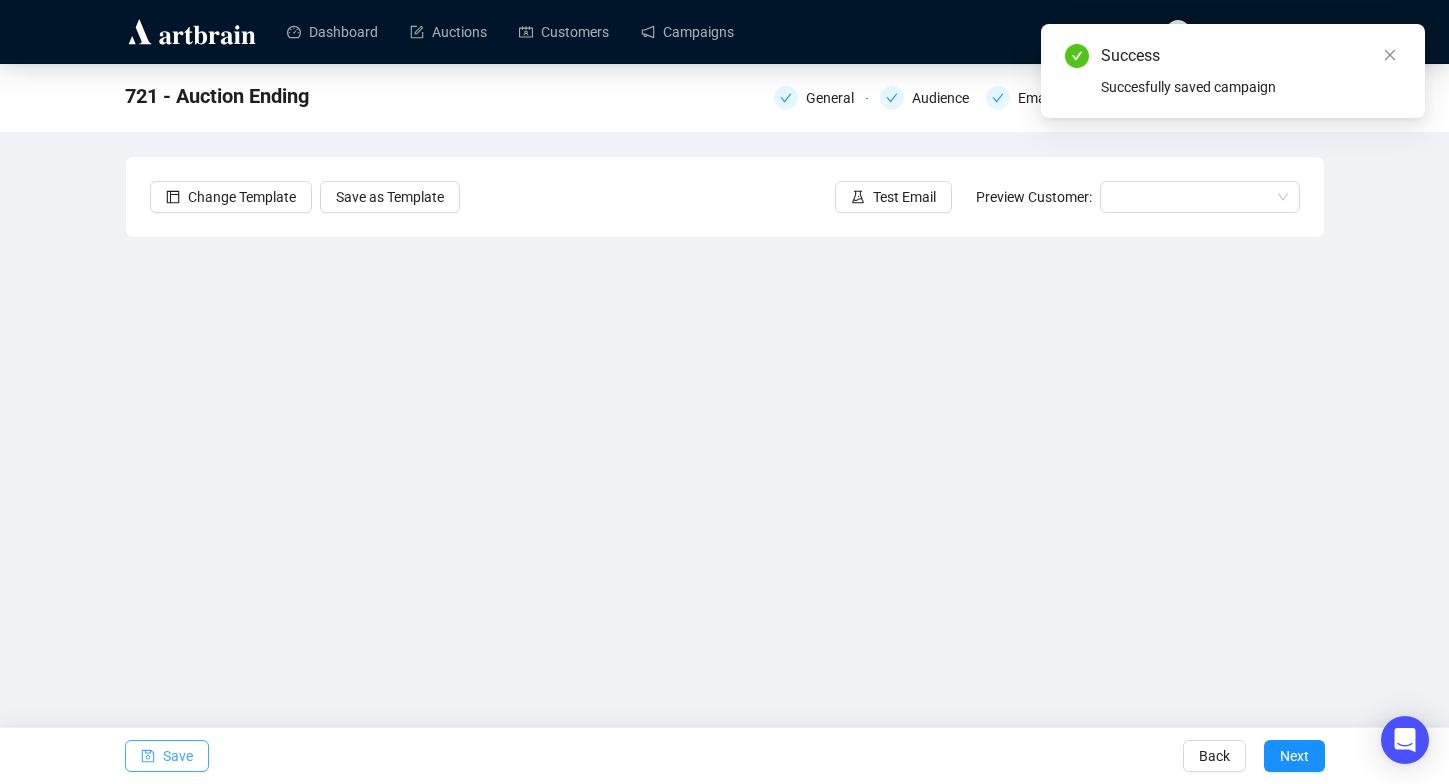 click on "Save" at bounding box center [178, 756] 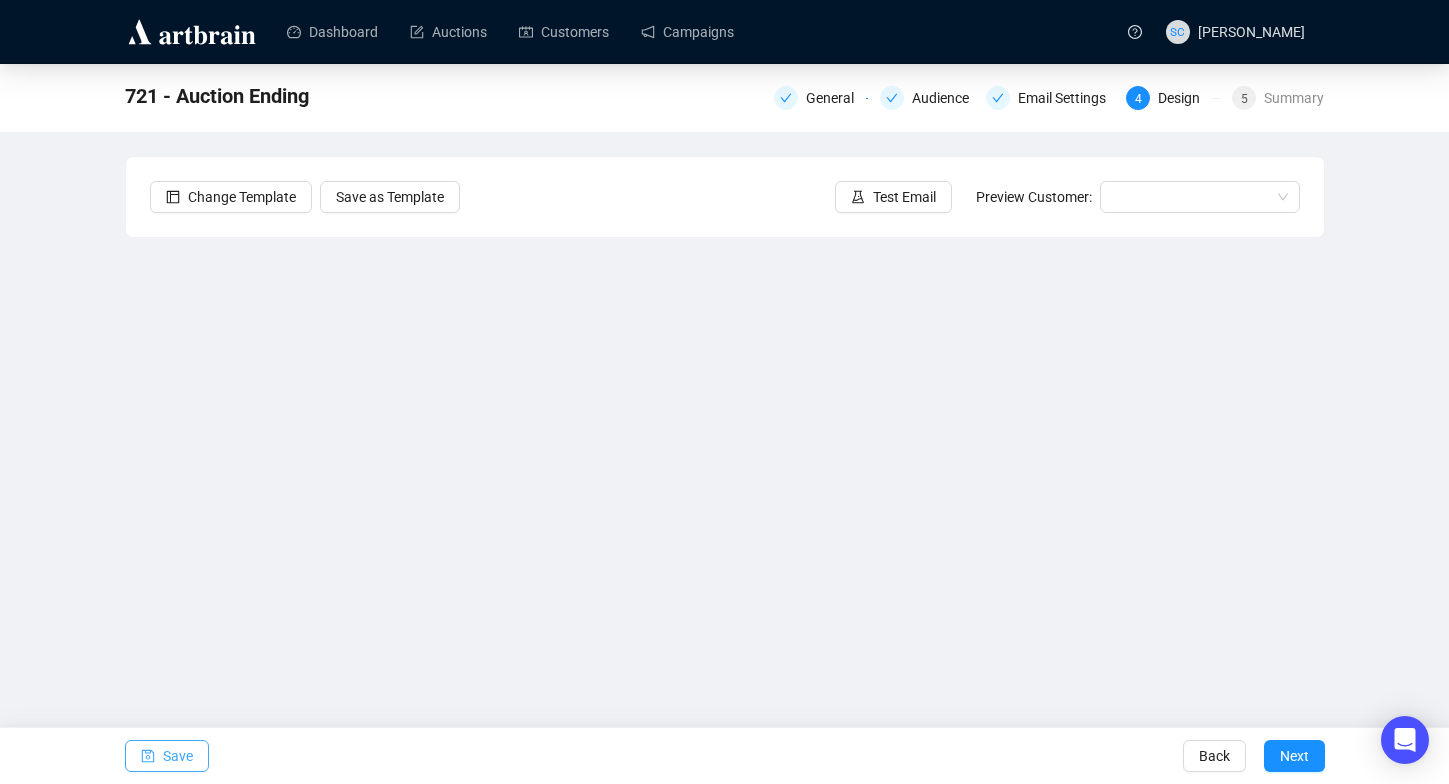 click on "Save" at bounding box center (178, 756) 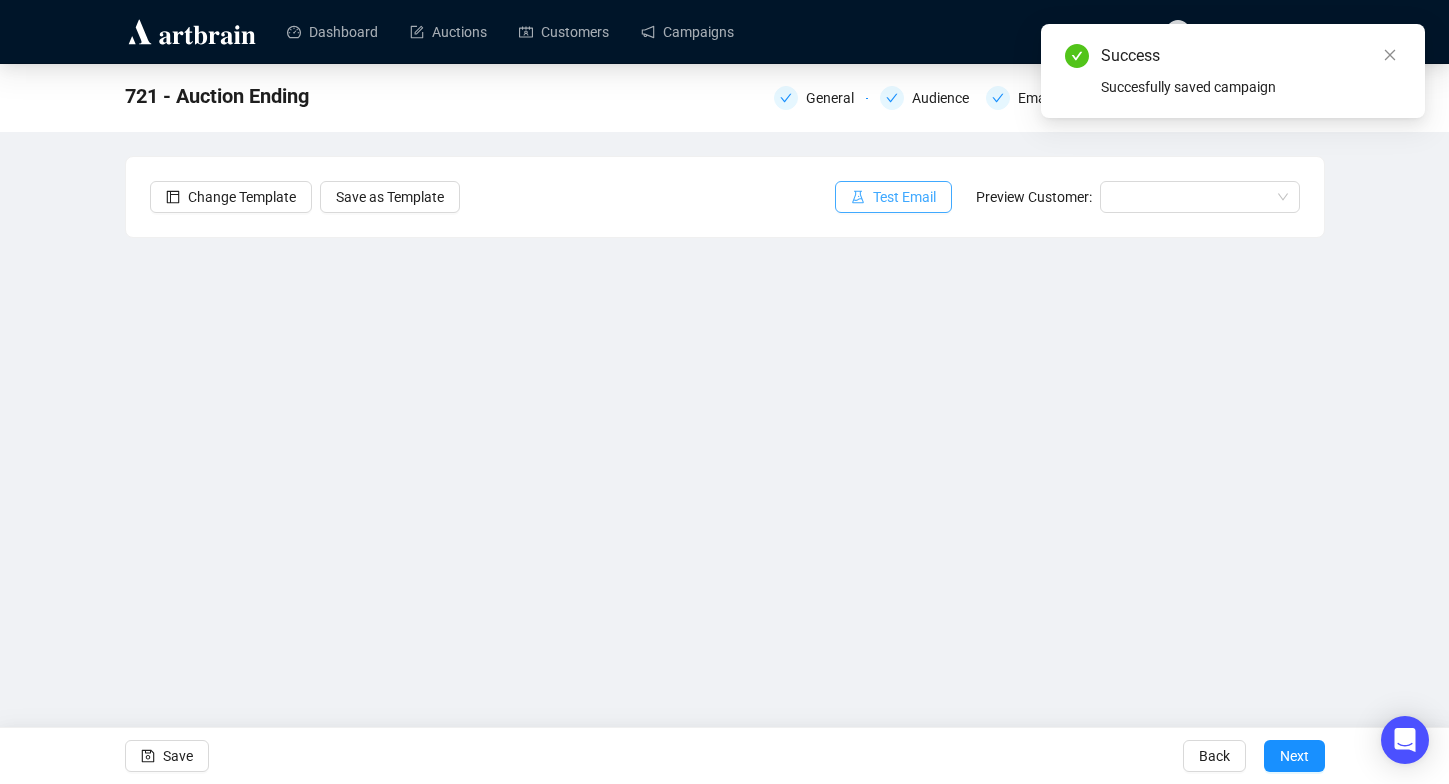 click on "Test Email" at bounding box center (904, 197) 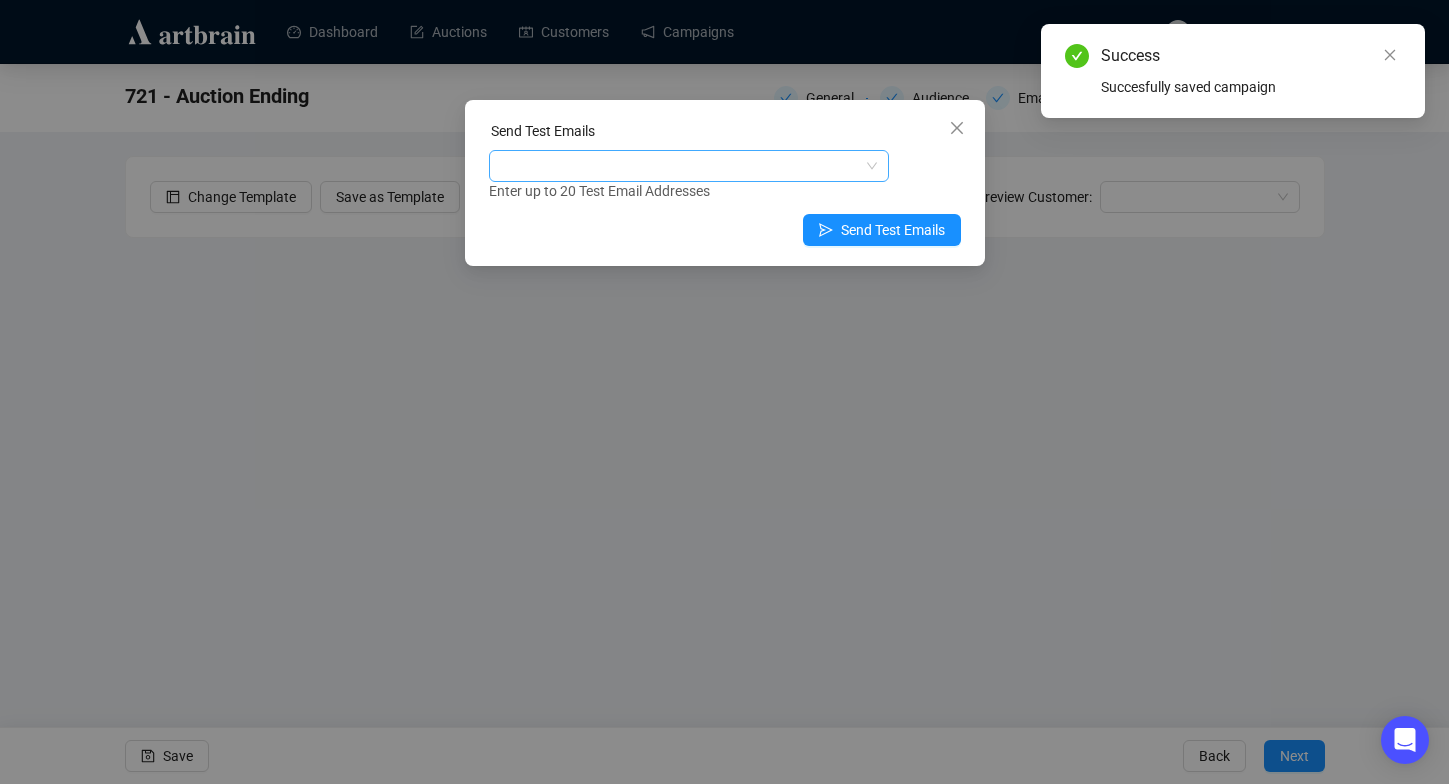 click at bounding box center [678, 166] 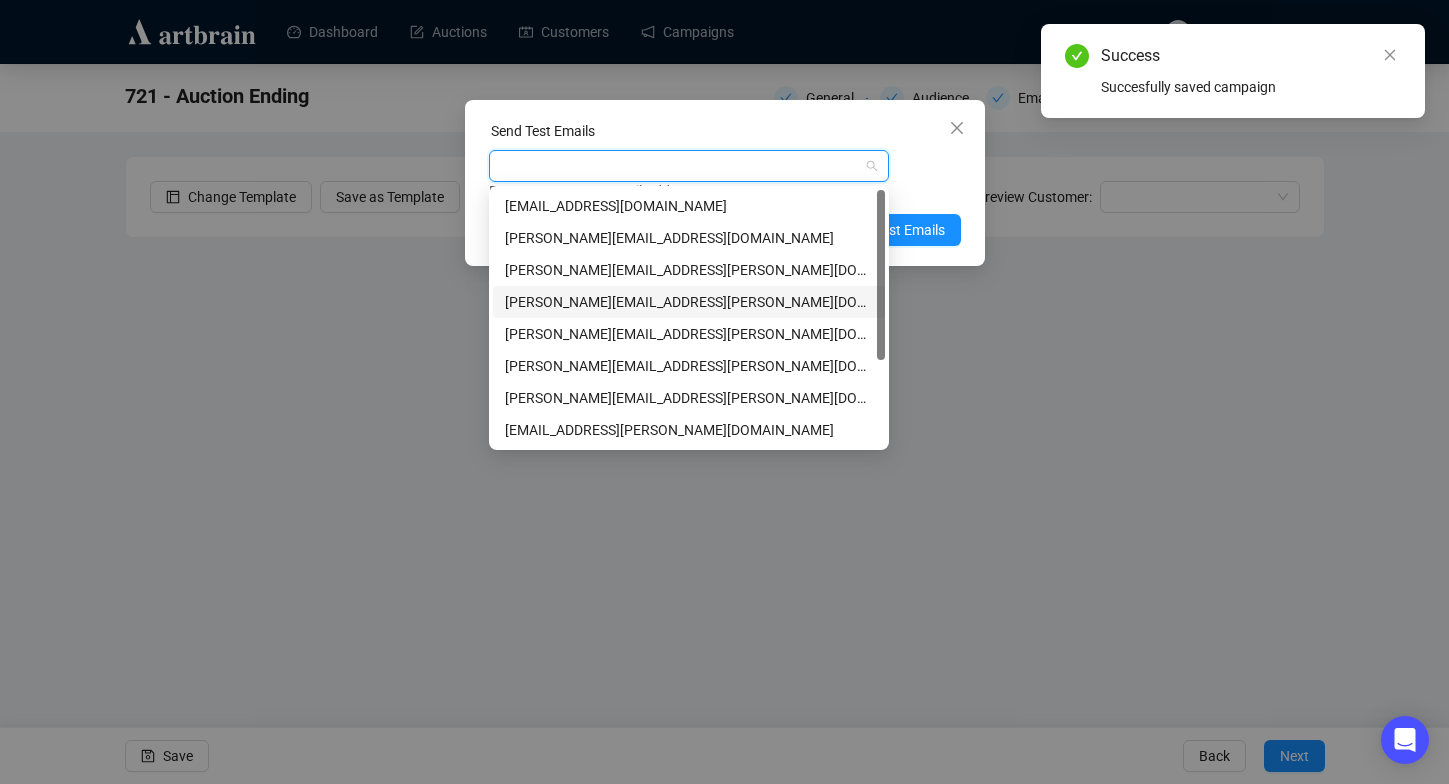 type on "s" 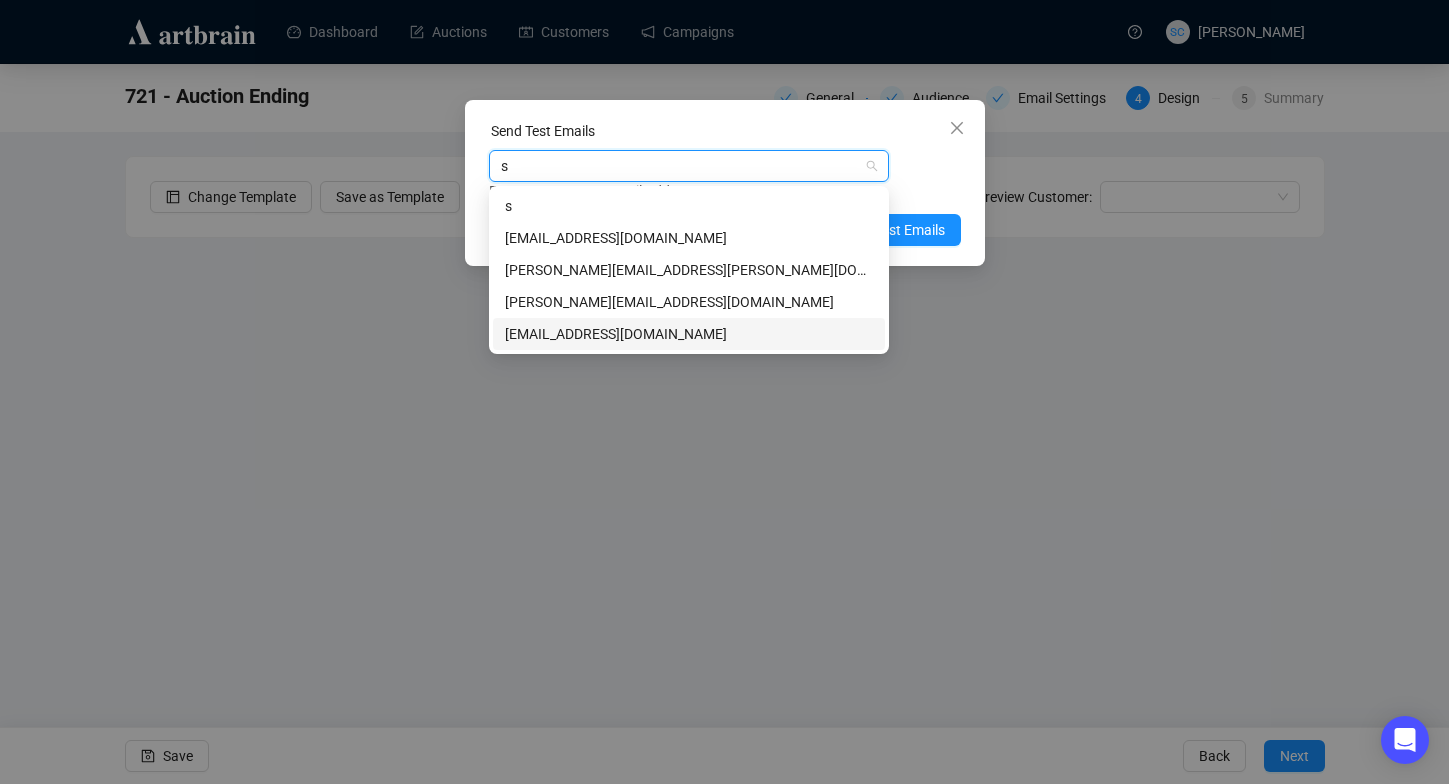 click on "[EMAIL_ADDRESS][DOMAIN_NAME]" at bounding box center [689, 334] 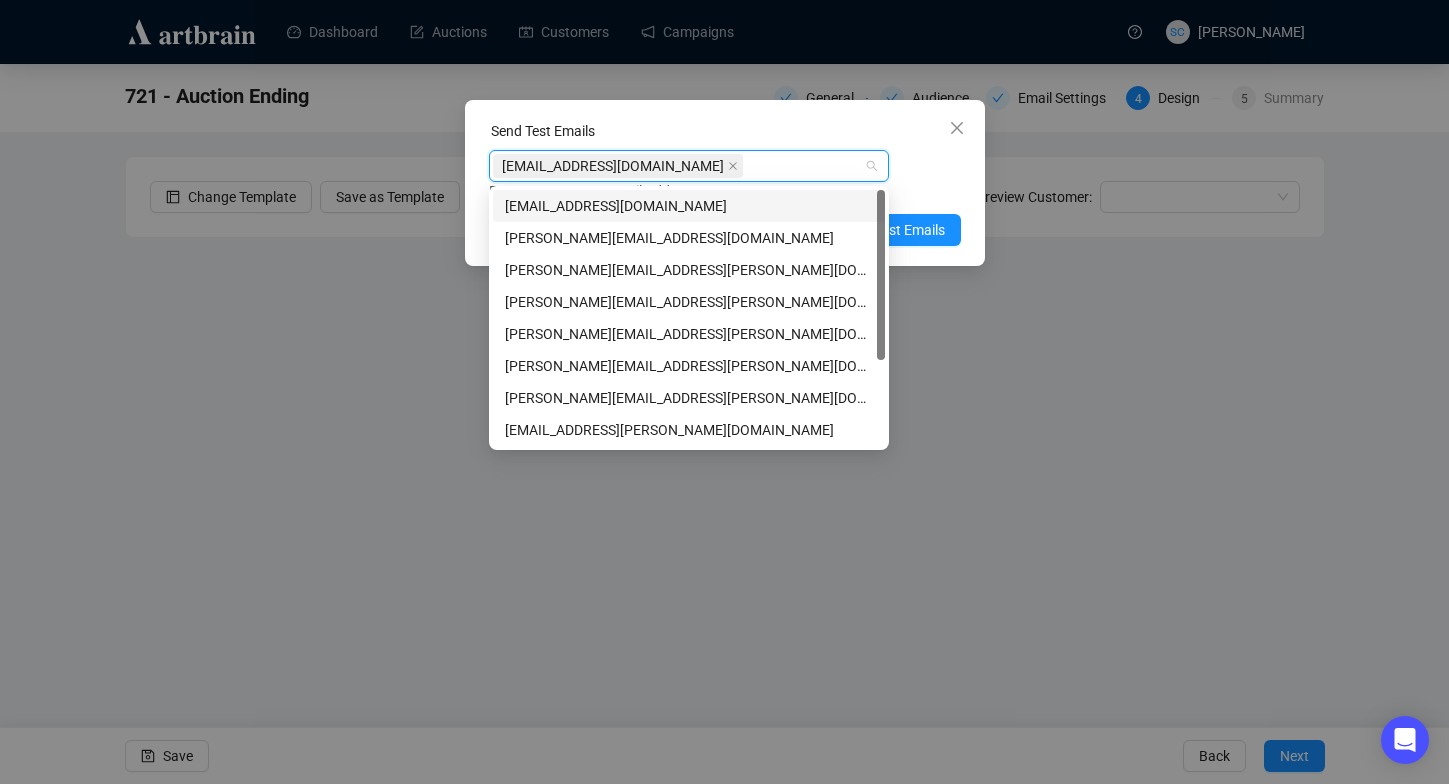 click on "Enter up to 20 Test Email Addresses" at bounding box center (725, 191) 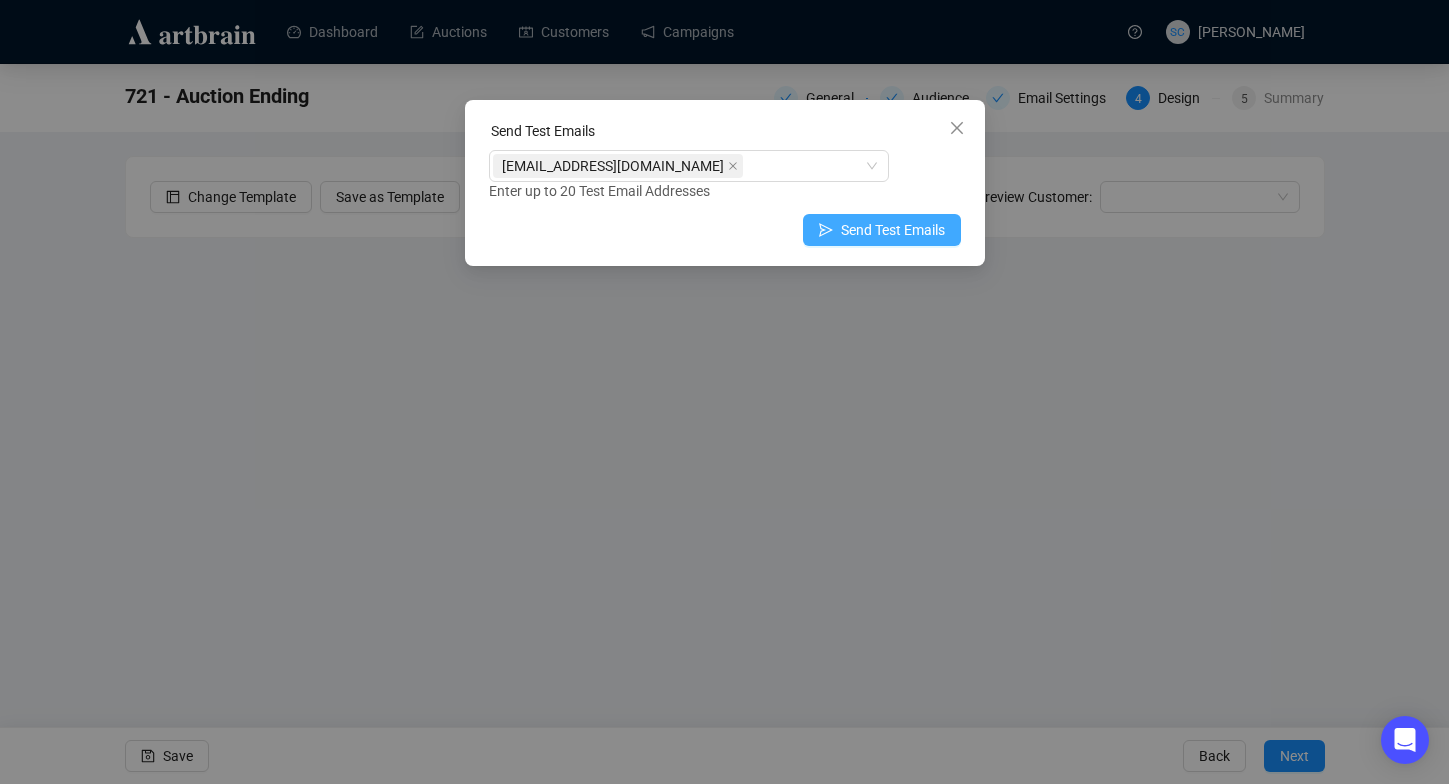 click on "Send Test Emails" at bounding box center [893, 230] 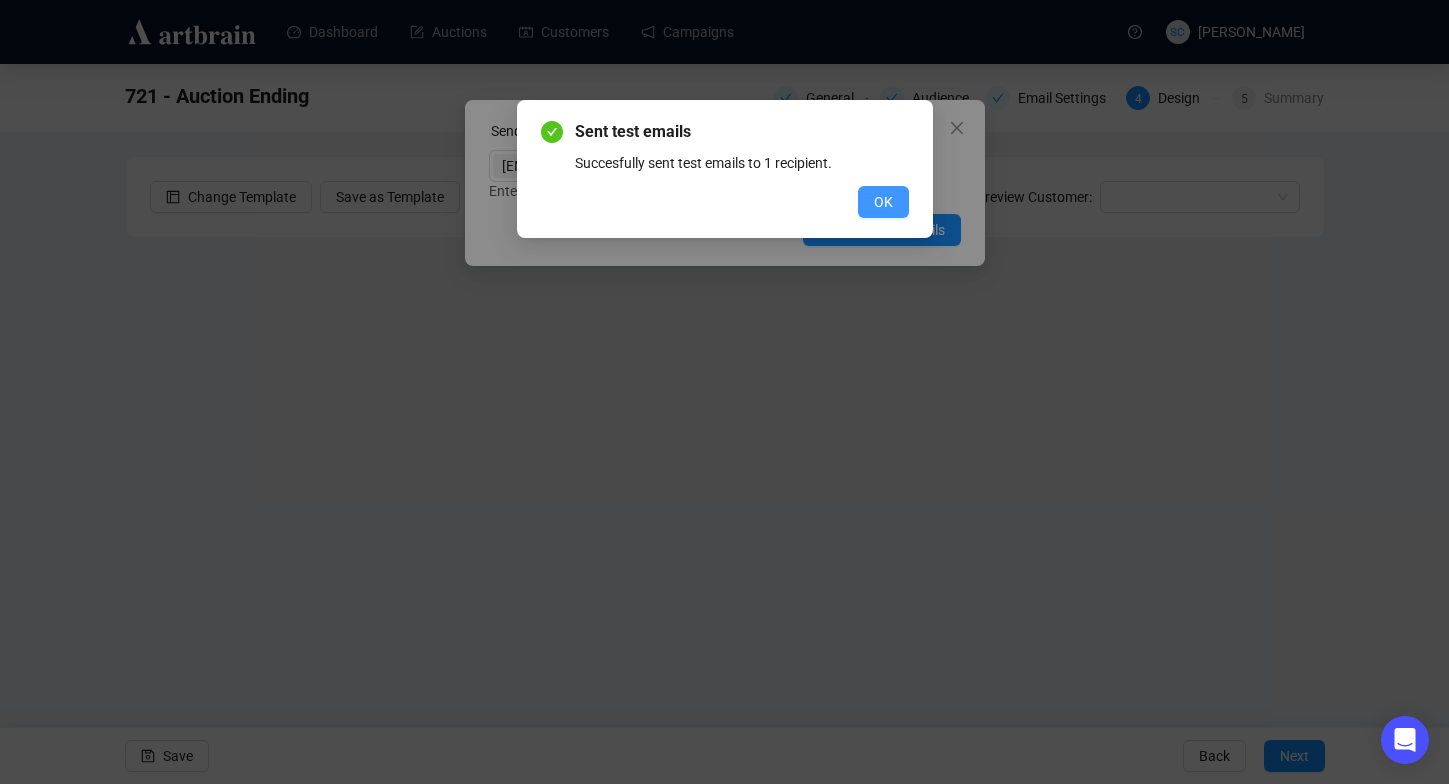 click on "OK" at bounding box center (883, 202) 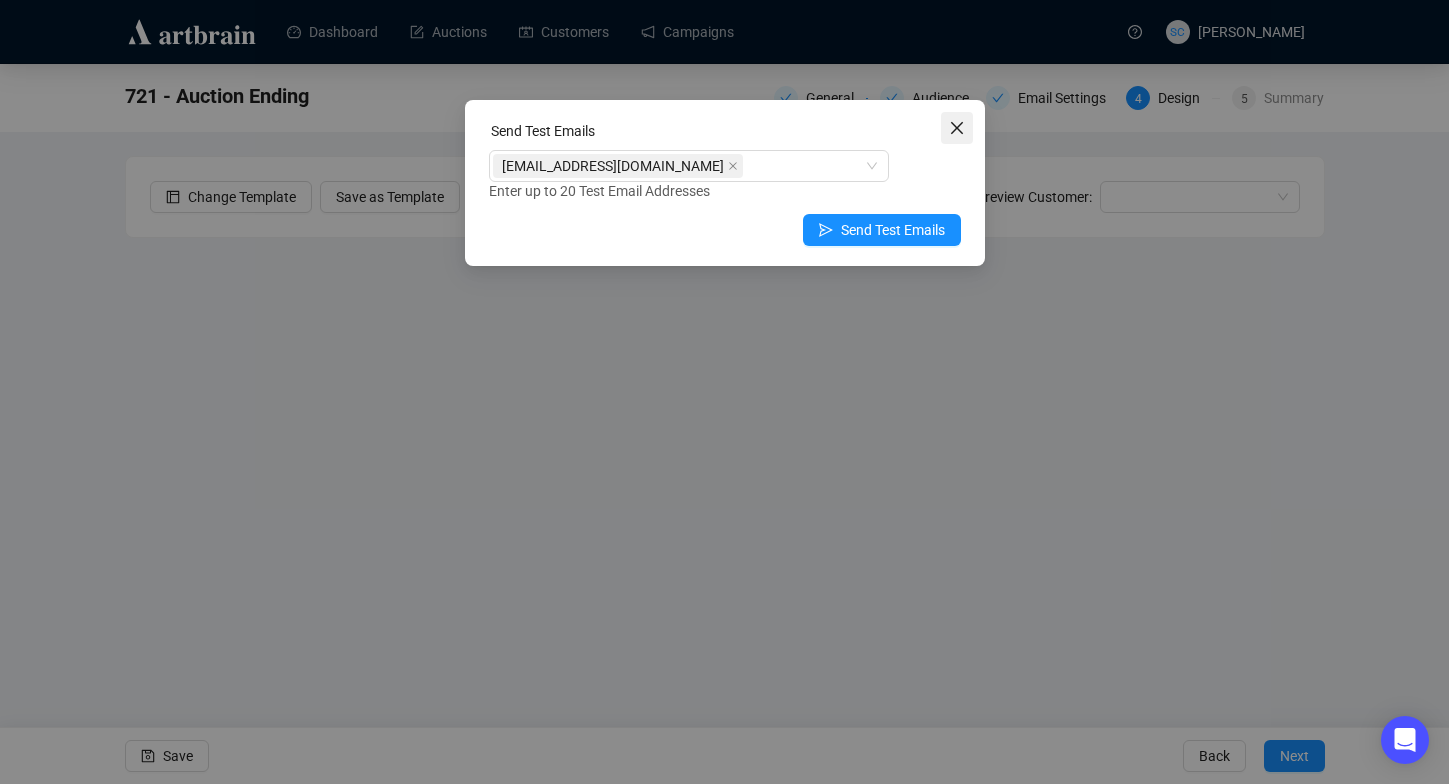 click 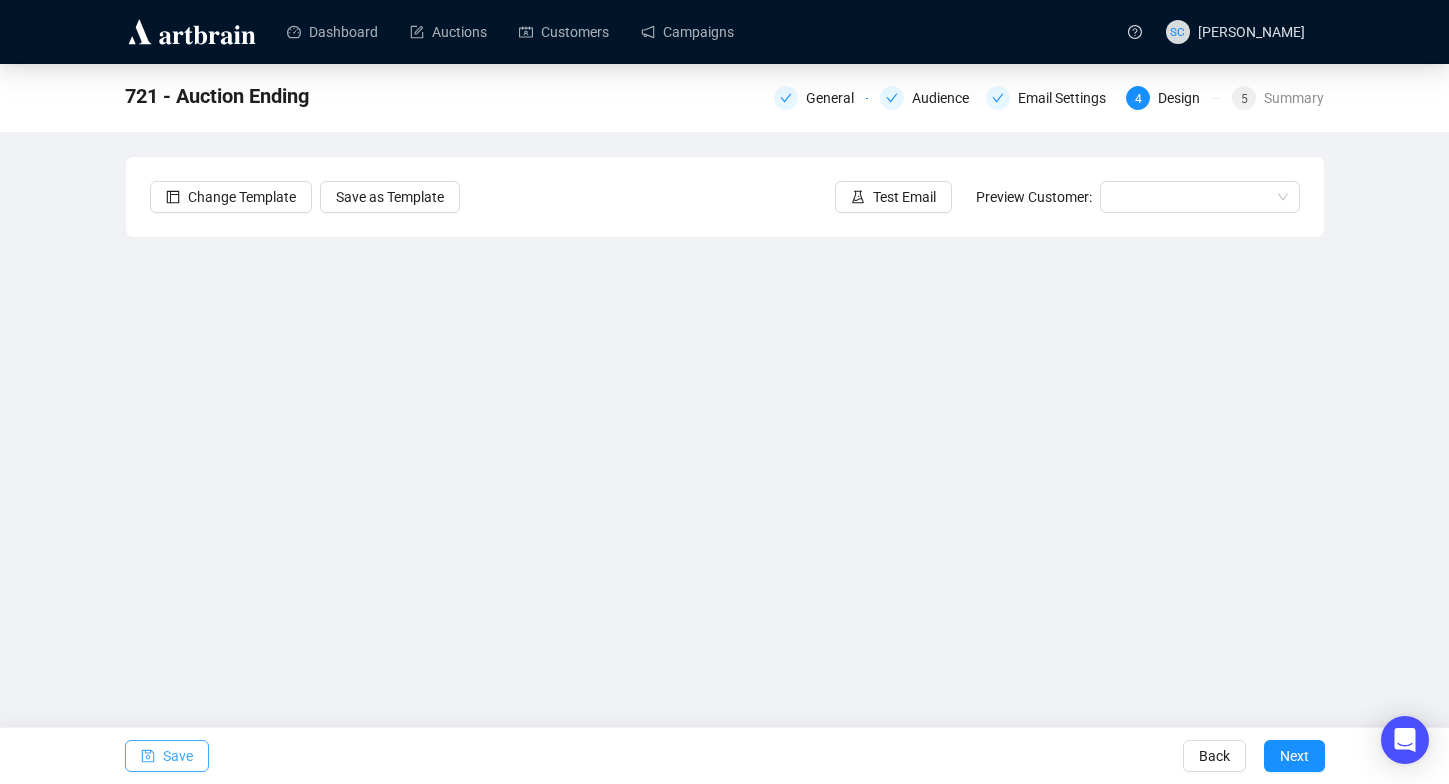 click on "Save" at bounding box center (178, 756) 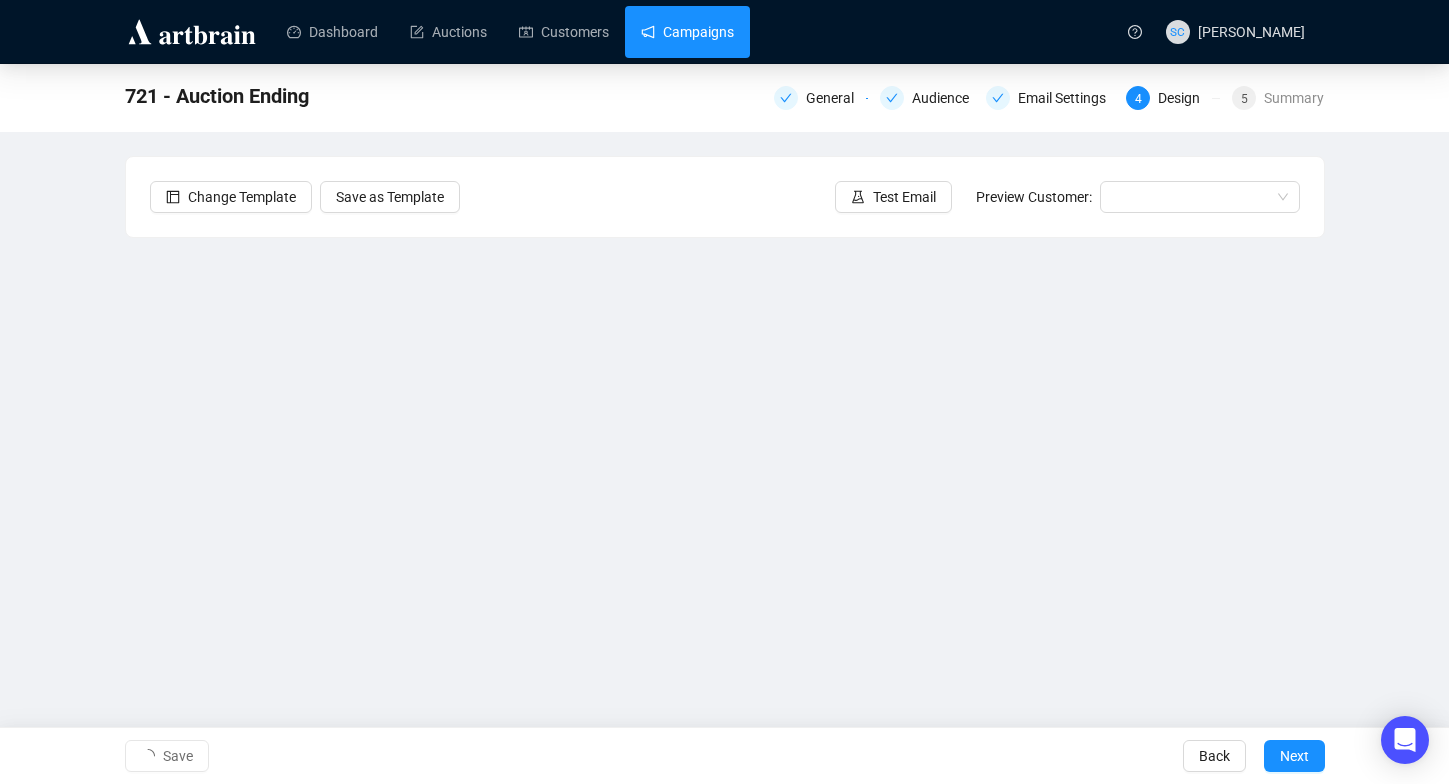 click on "Campaigns" at bounding box center [687, 32] 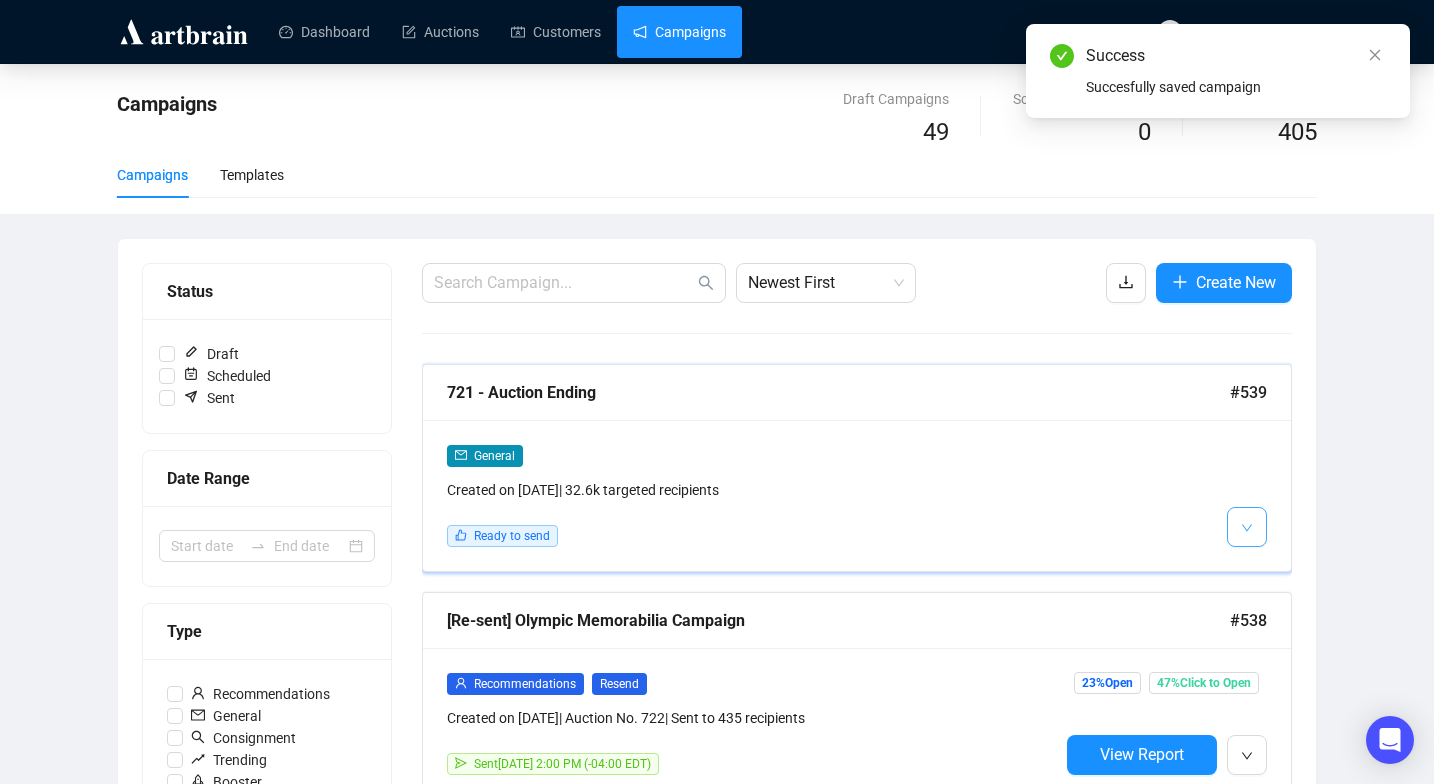 click 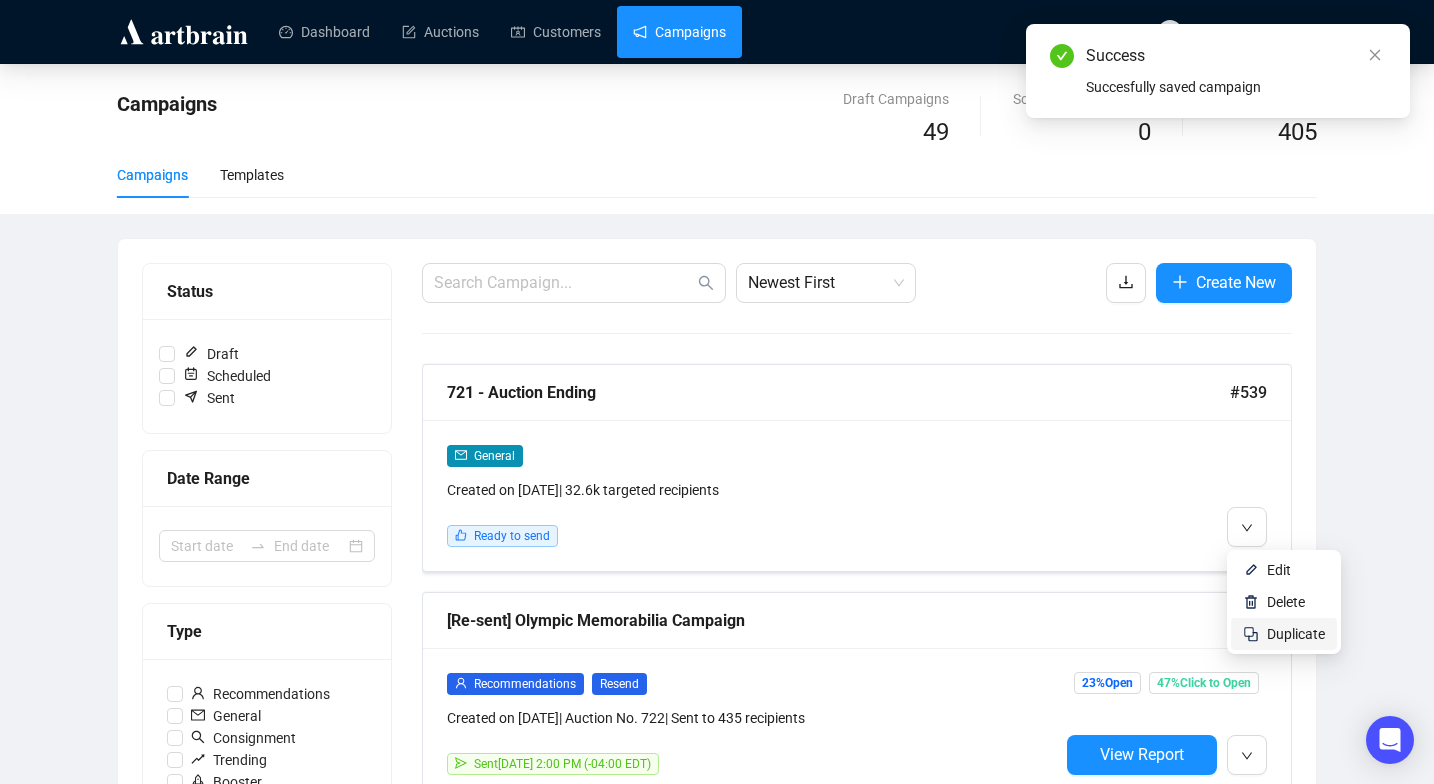 click on "Duplicate" at bounding box center (1296, 634) 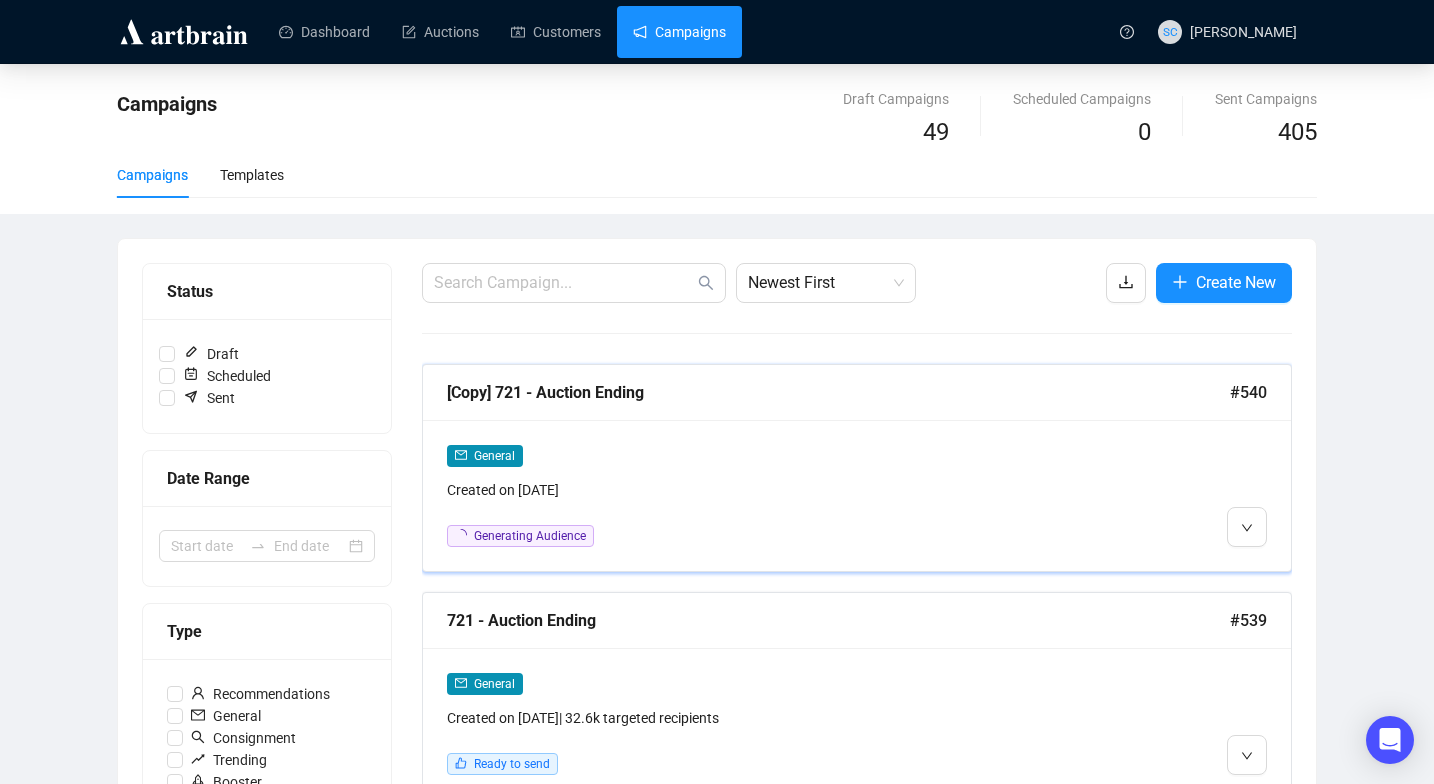 click on "[Copy] 721 - Auction Ending #540" at bounding box center [857, 393] 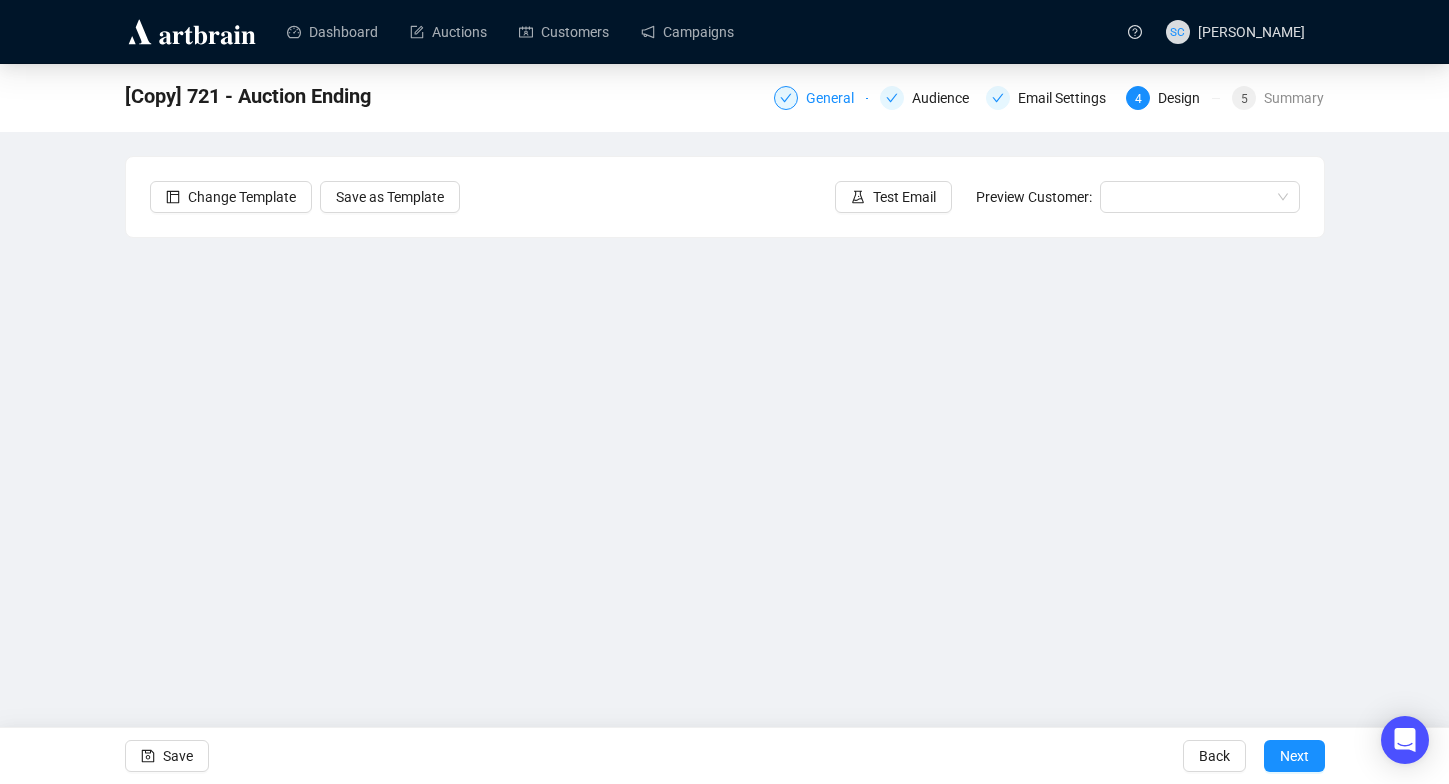 click on "General" at bounding box center (836, 98) 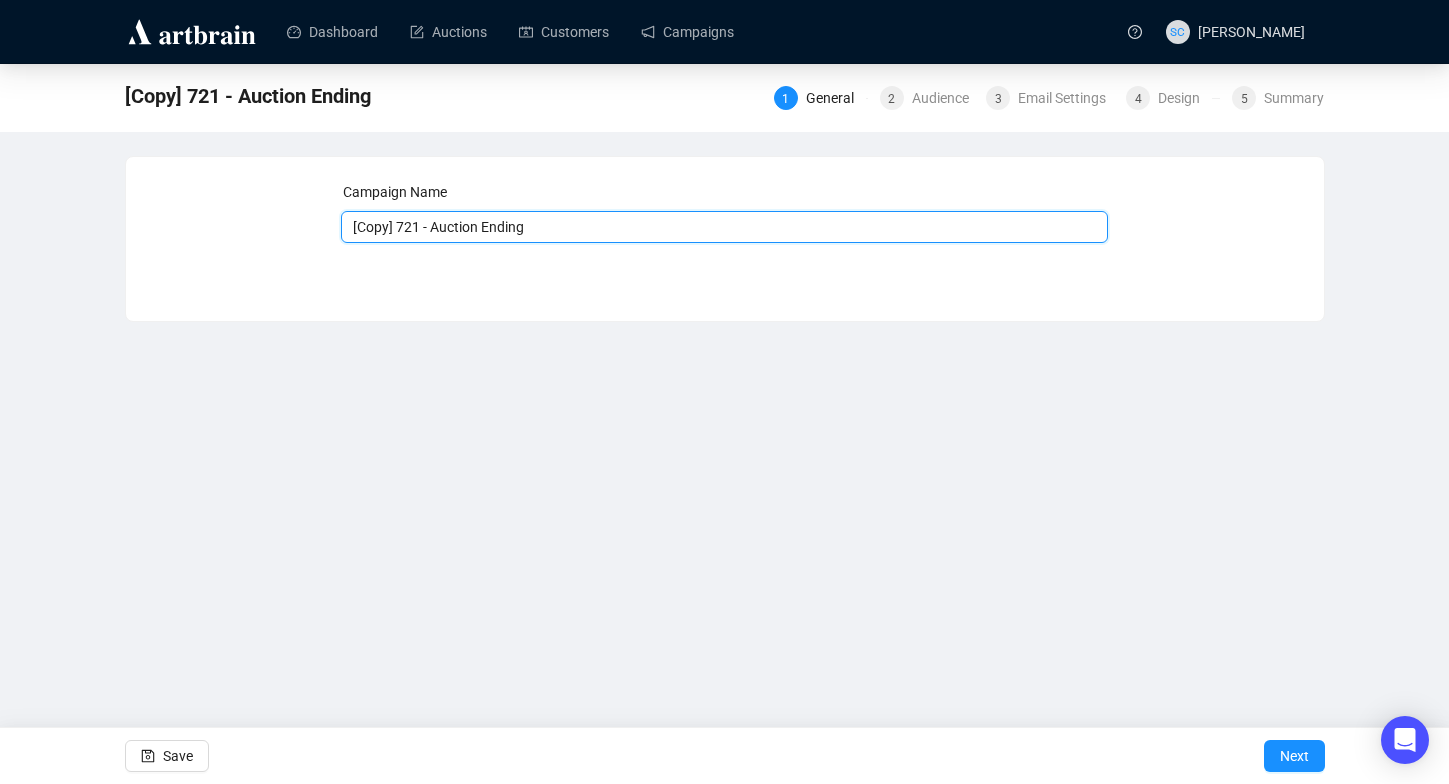 drag, startPoint x: 421, startPoint y: 226, endPoint x: 254, endPoint y: 201, distance: 168.86089 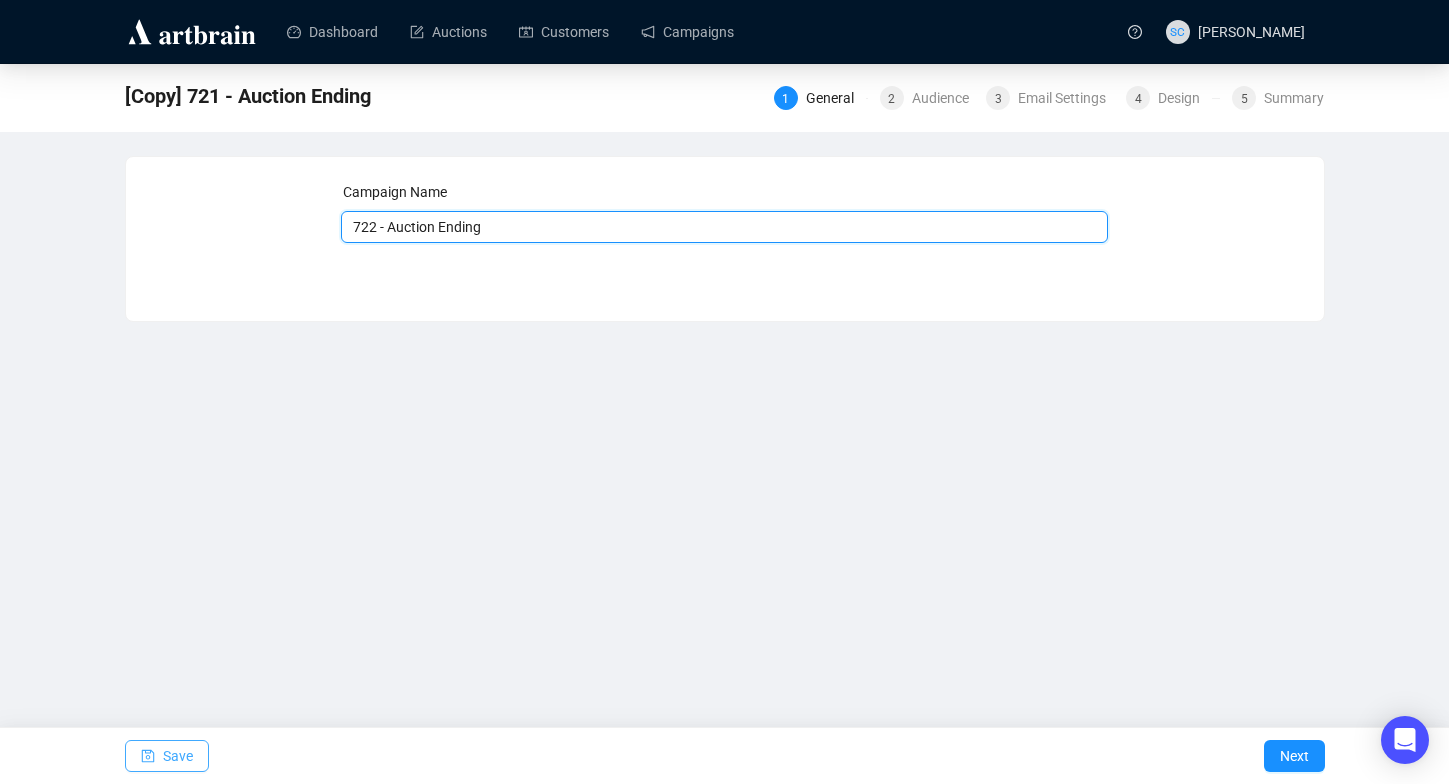 type on "722 - Auction Ending" 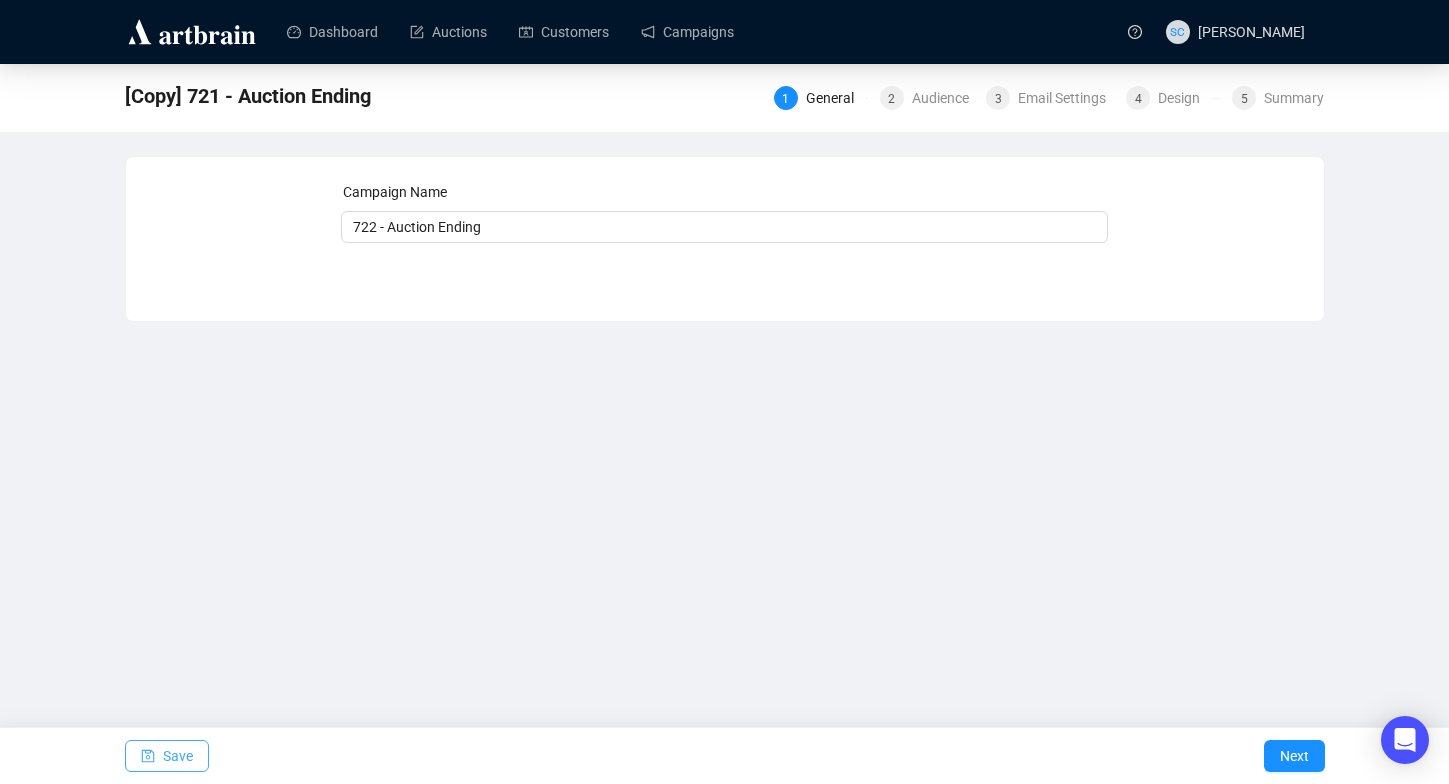 click on "Save" at bounding box center [178, 756] 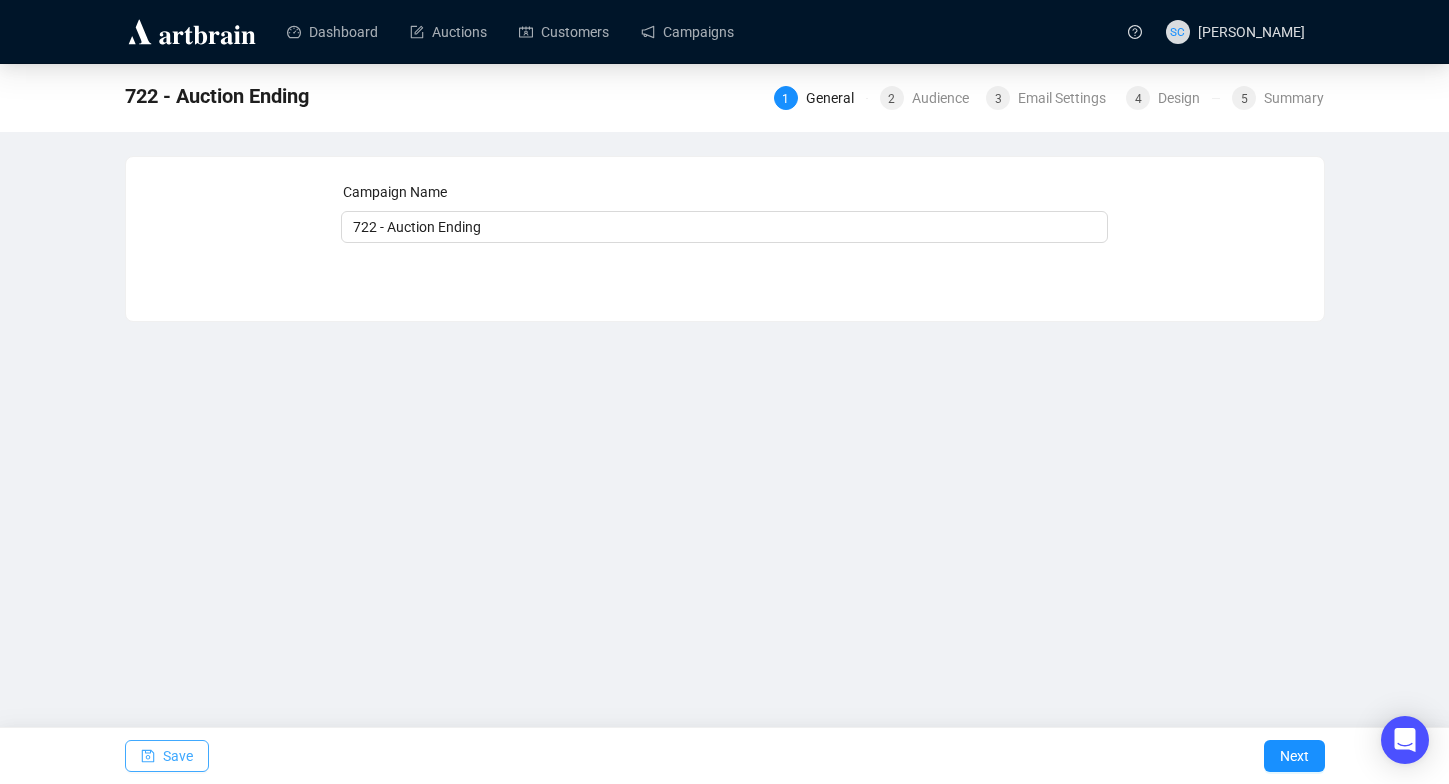 click on "Save" at bounding box center (178, 756) 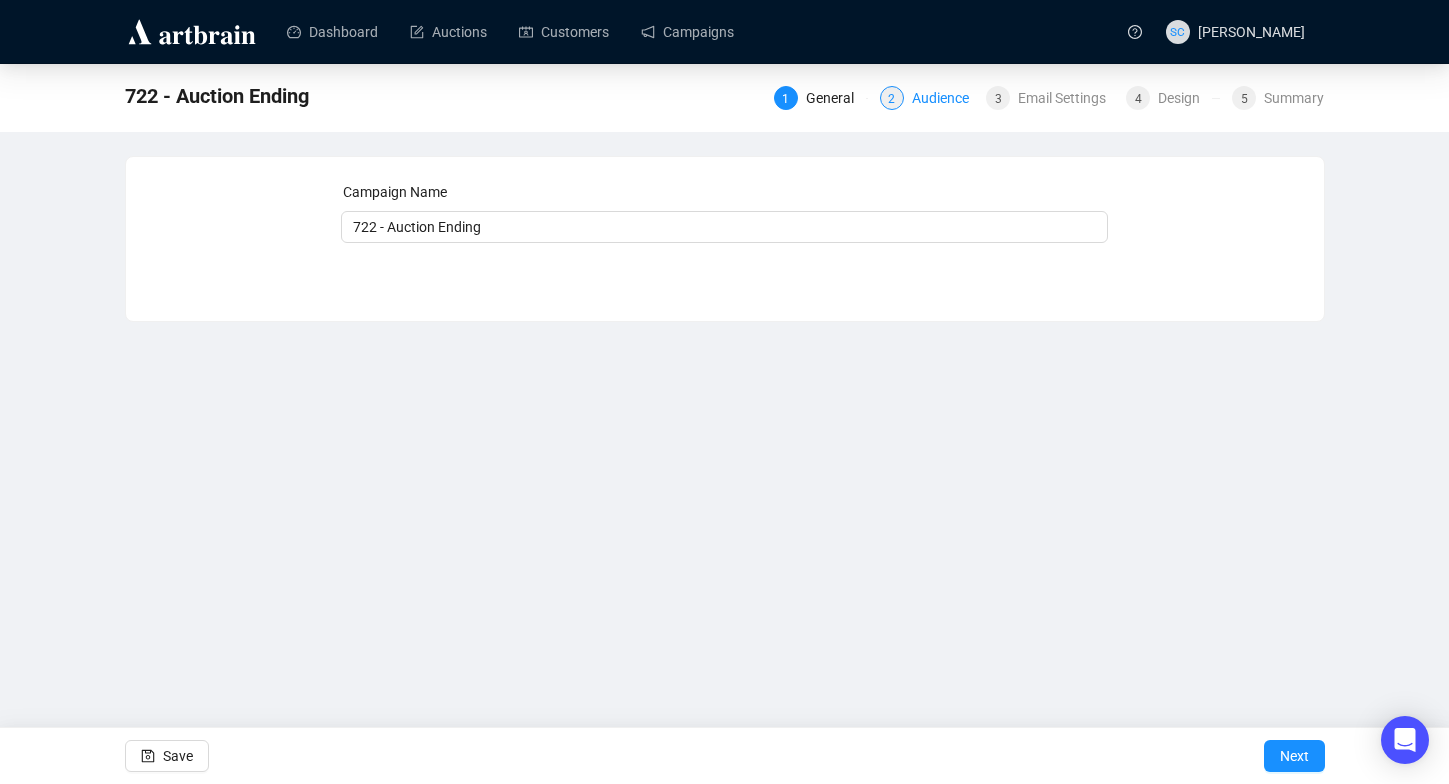 click on "Audience" at bounding box center (946, 98) 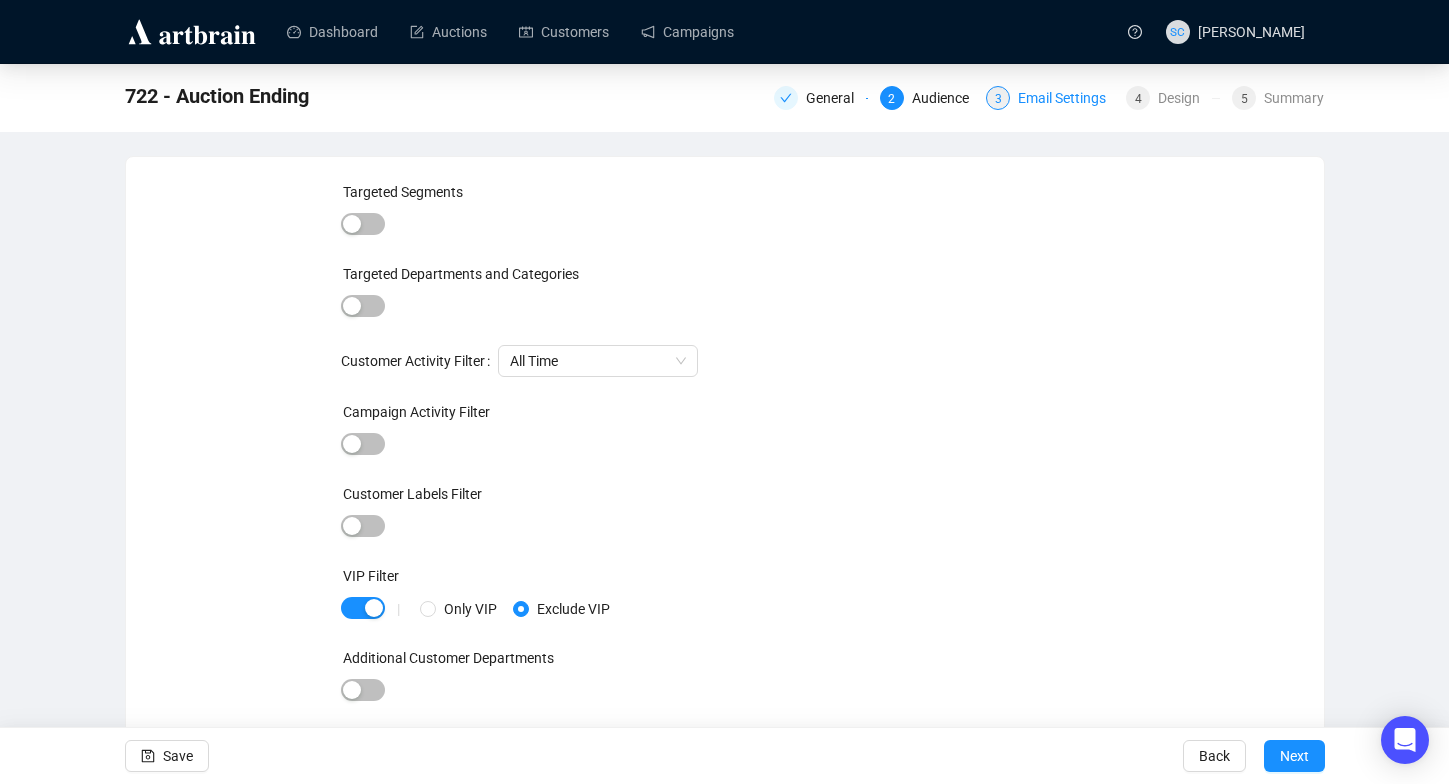 click on "Email Settings" at bounding box center (1068, 98) 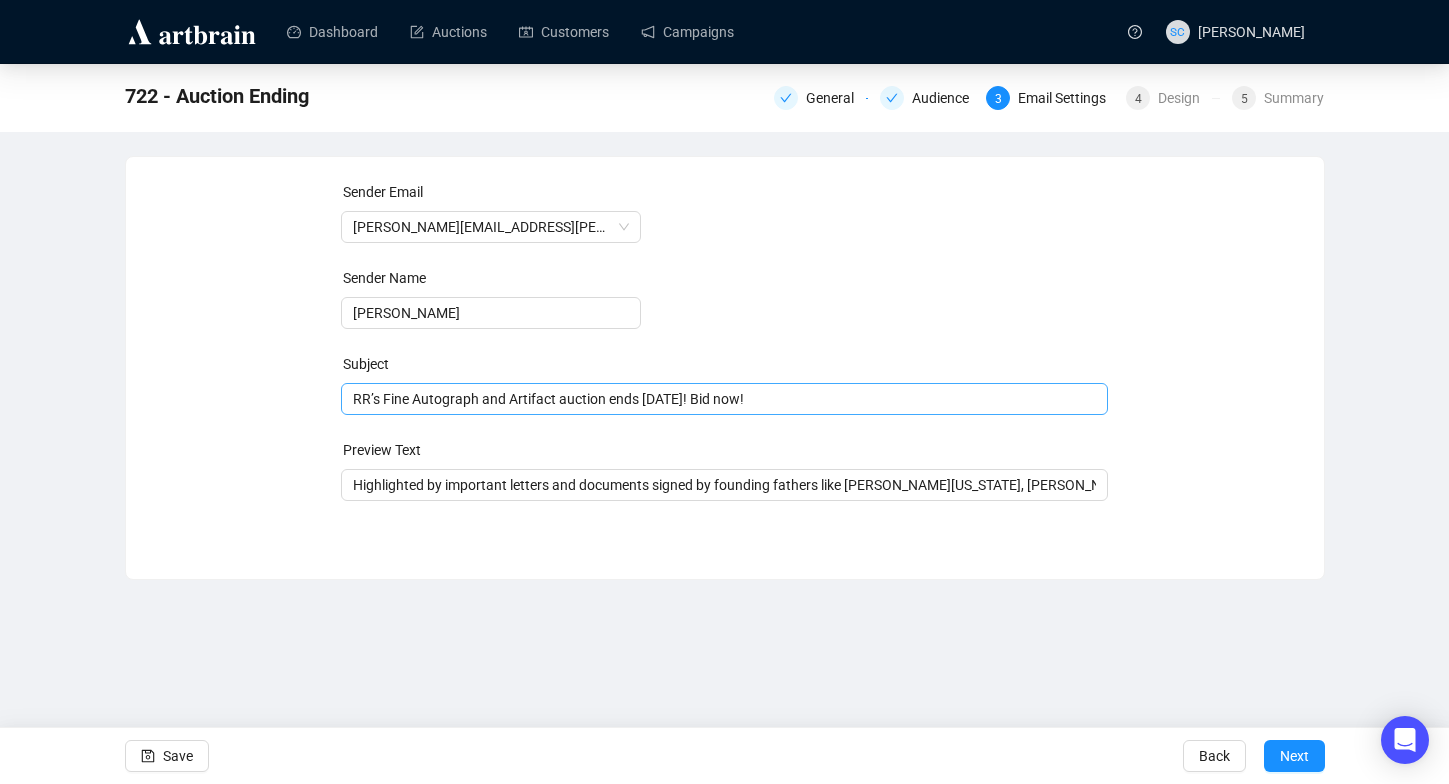 click on "RR’s Fine Autograph and Artifact auction ends [DATE]! Bid now!" at bounding box center [724, 399] 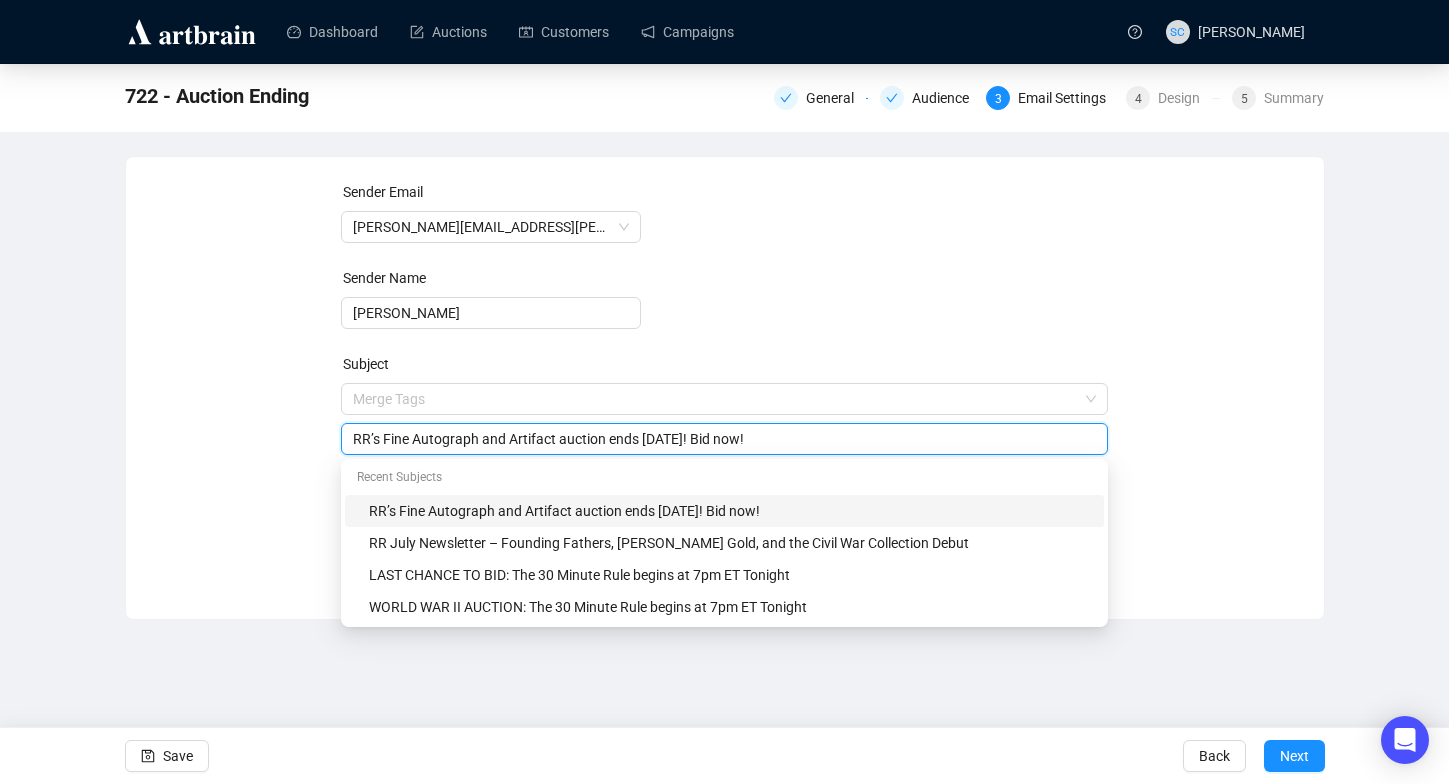 drag, startPoint x: 563, startPoint y: 439, endPoint x: 388, endPoint y: 442, distance: 175.02571 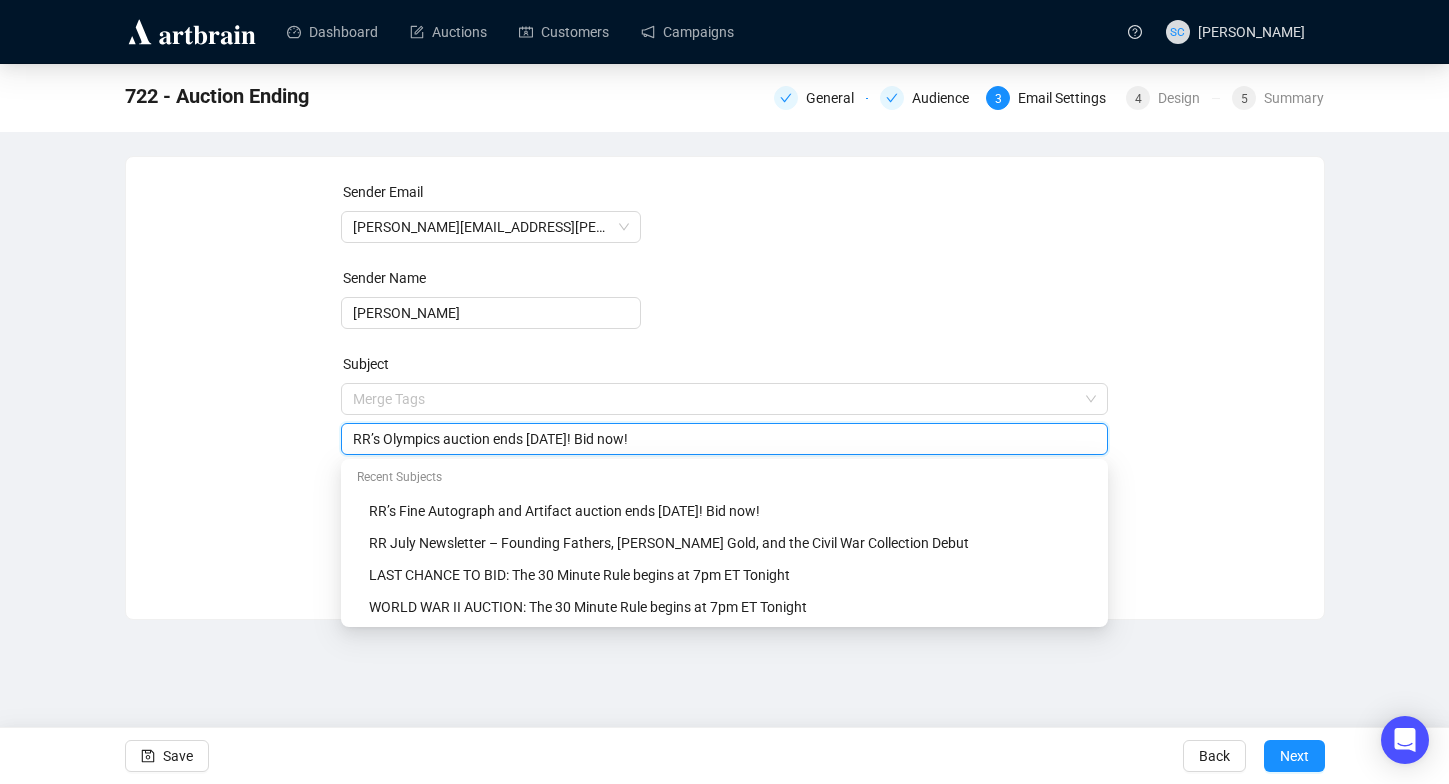 type on "RR’s Olympics auction ends [DATE]! Bid now!" 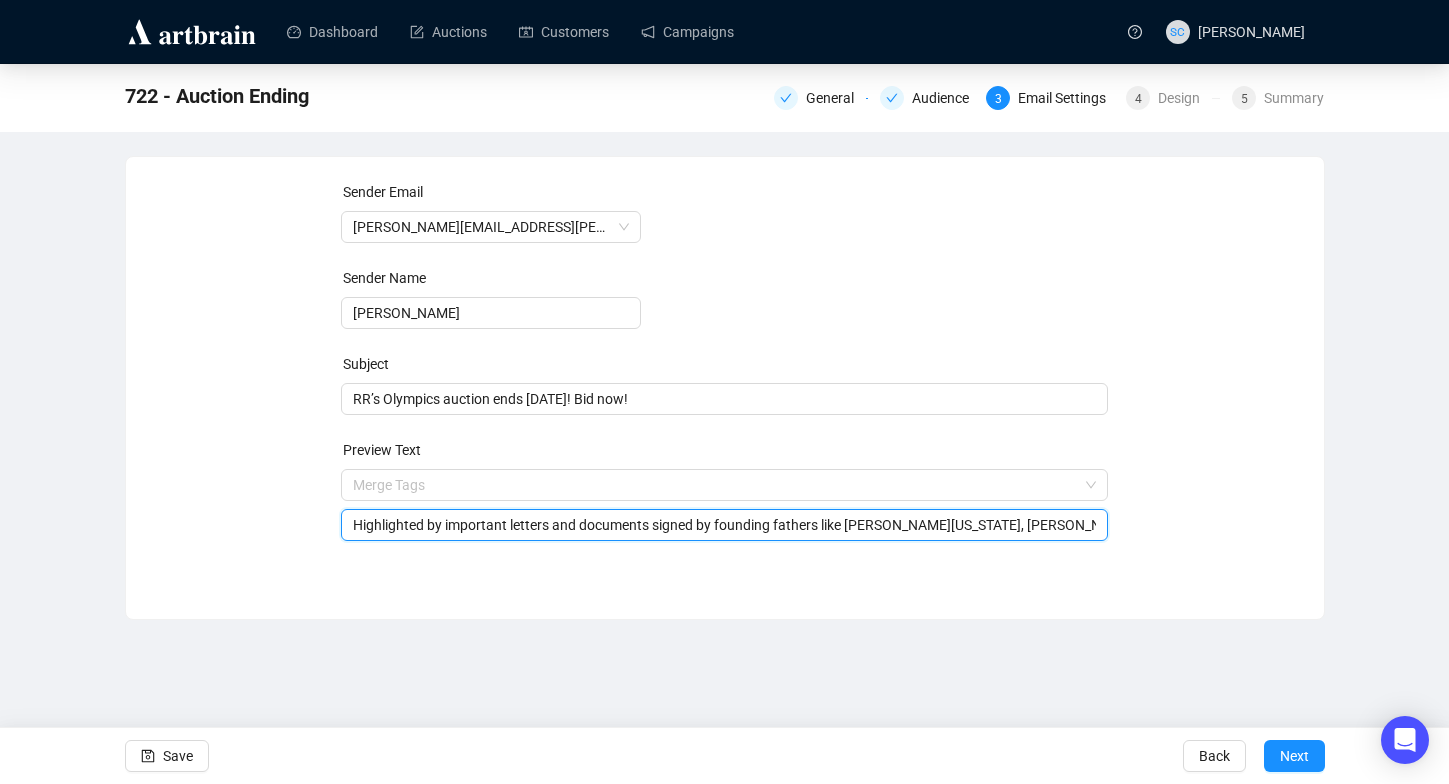 click on "Highlighted by important letters and documents signed by founding fathers like [PERSON_NAME][US_STATE], [PERSON_NAME], [PERSON_NAME], [PERSON_NAME] [PERSON_NAME], [PERSON_NAME], [PERSON_NAME], and [PERSON_NAME]" at bounding box center [724, 525] 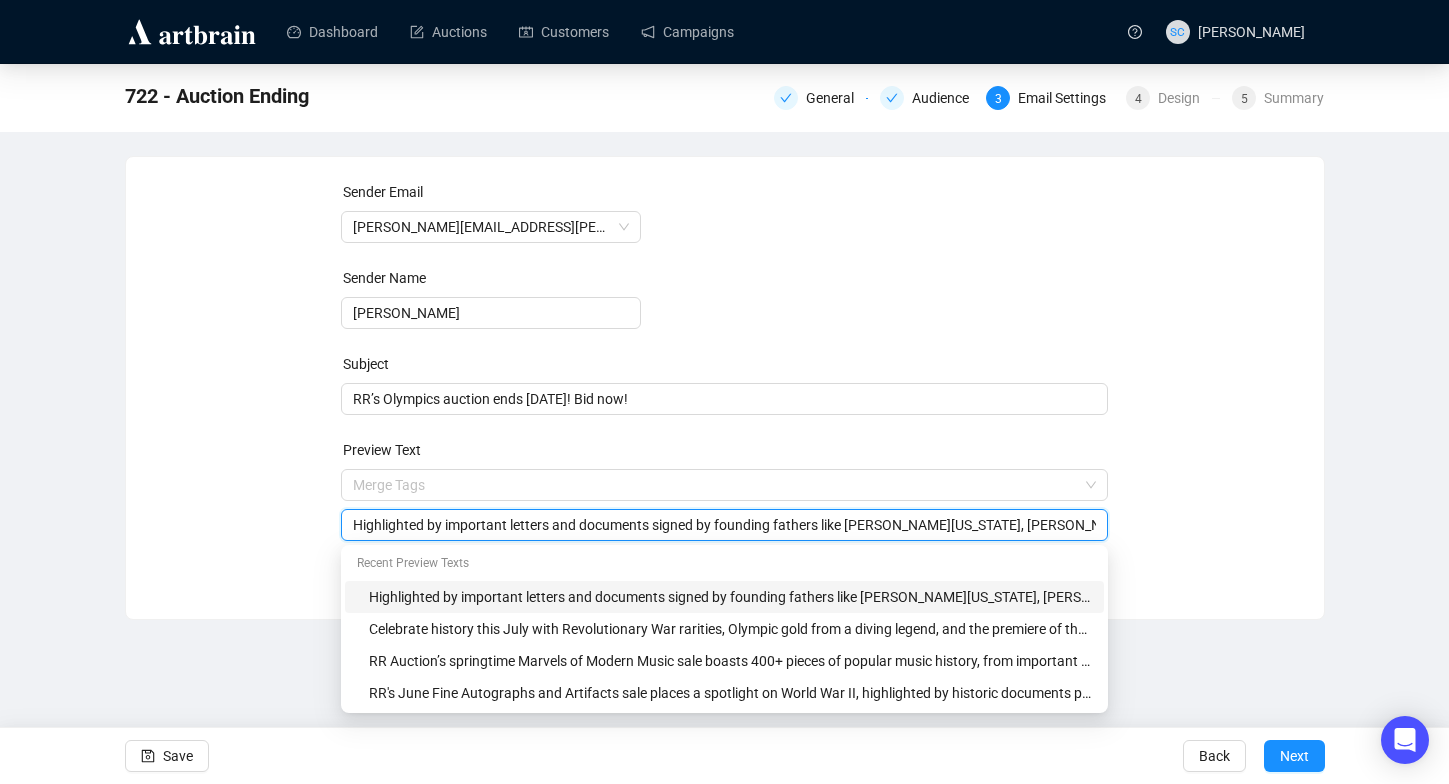 paste on "RR Auction proudly presents its Summer 2025 Olympic Memorabilia Auction—an event that continues our tradition of showcasing the finest in Olympic history." 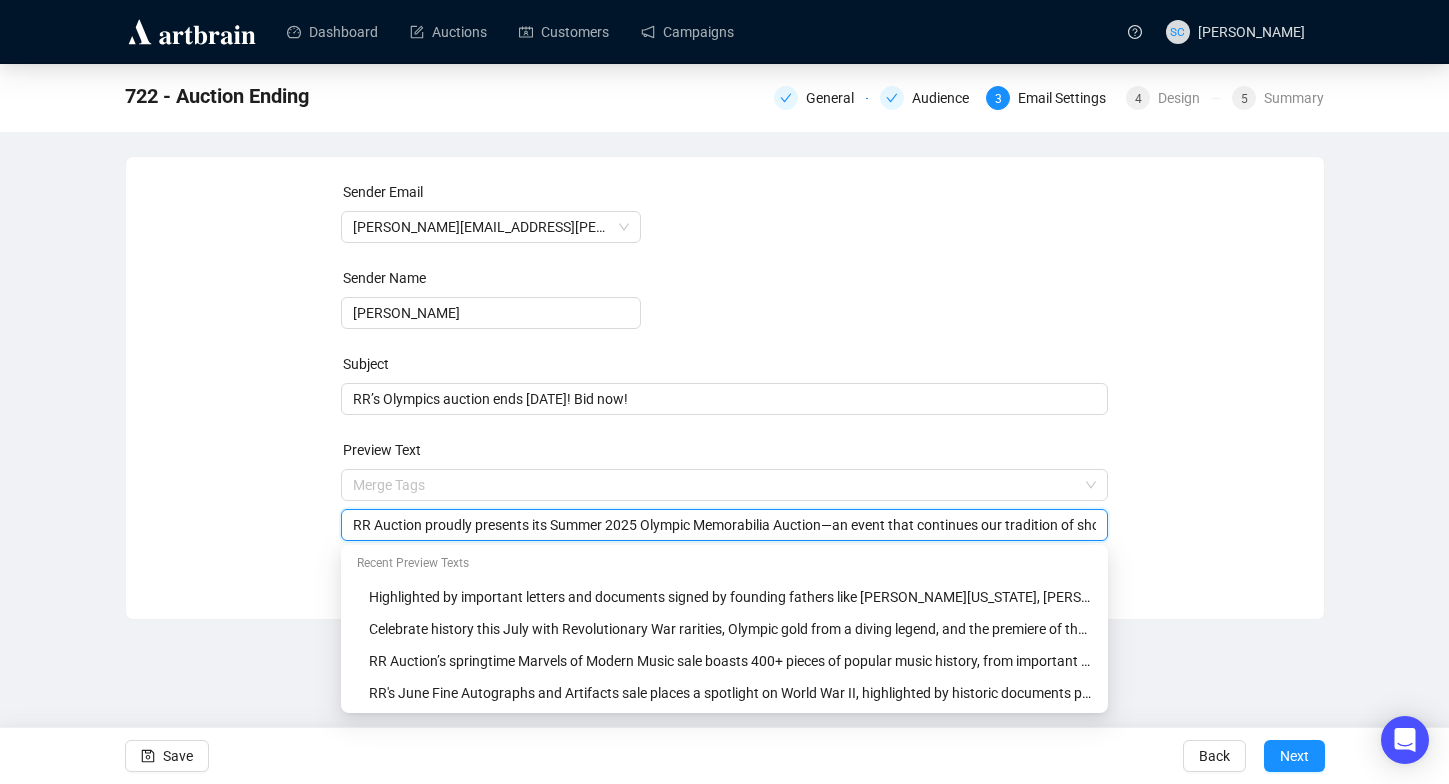 scroll, scrollTop: 0, scrollLeft: 281, axis: horizontal 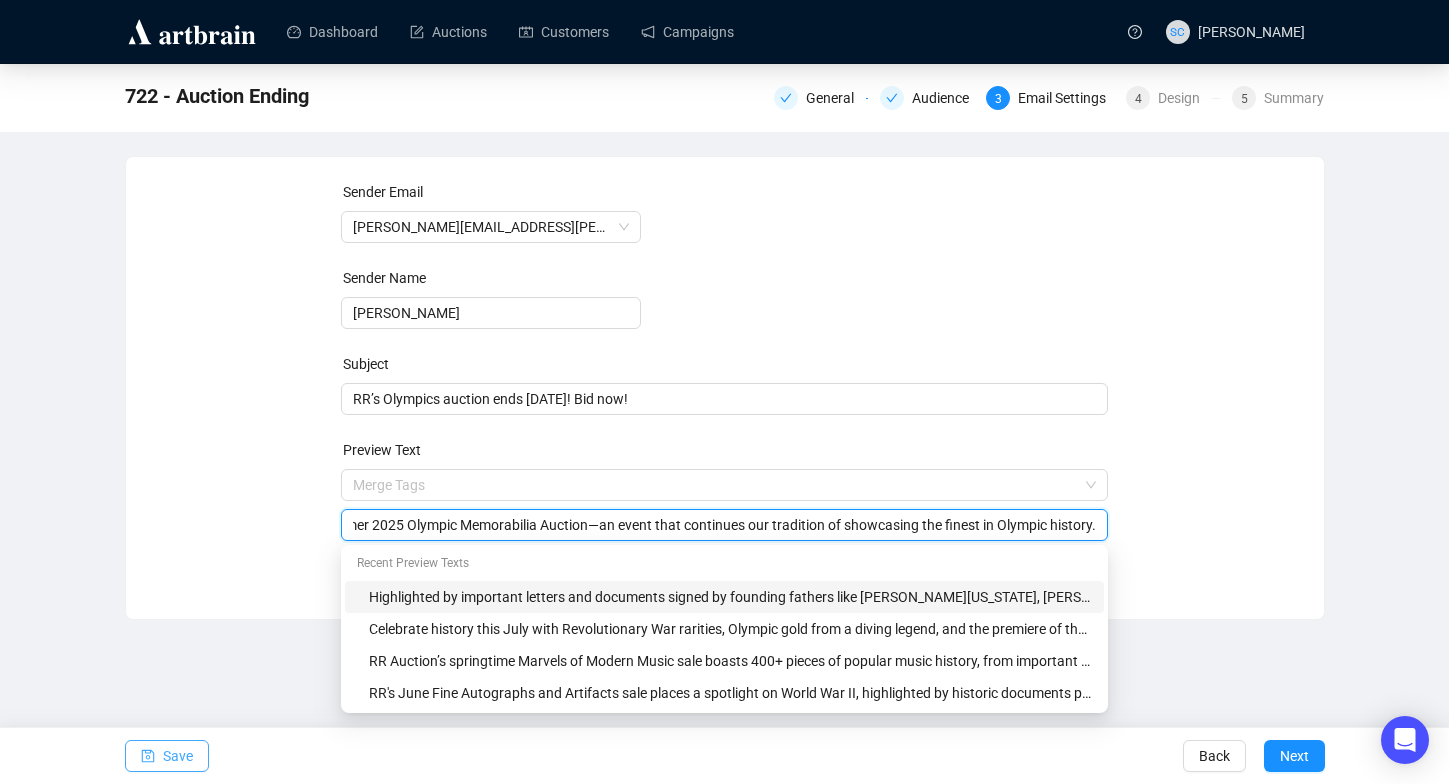 type on "RR Auction proudly presents its Summer 2025 Olympic Memorabilia Auction—an event that continues our tradition of showcasing the finest in Olympic history." 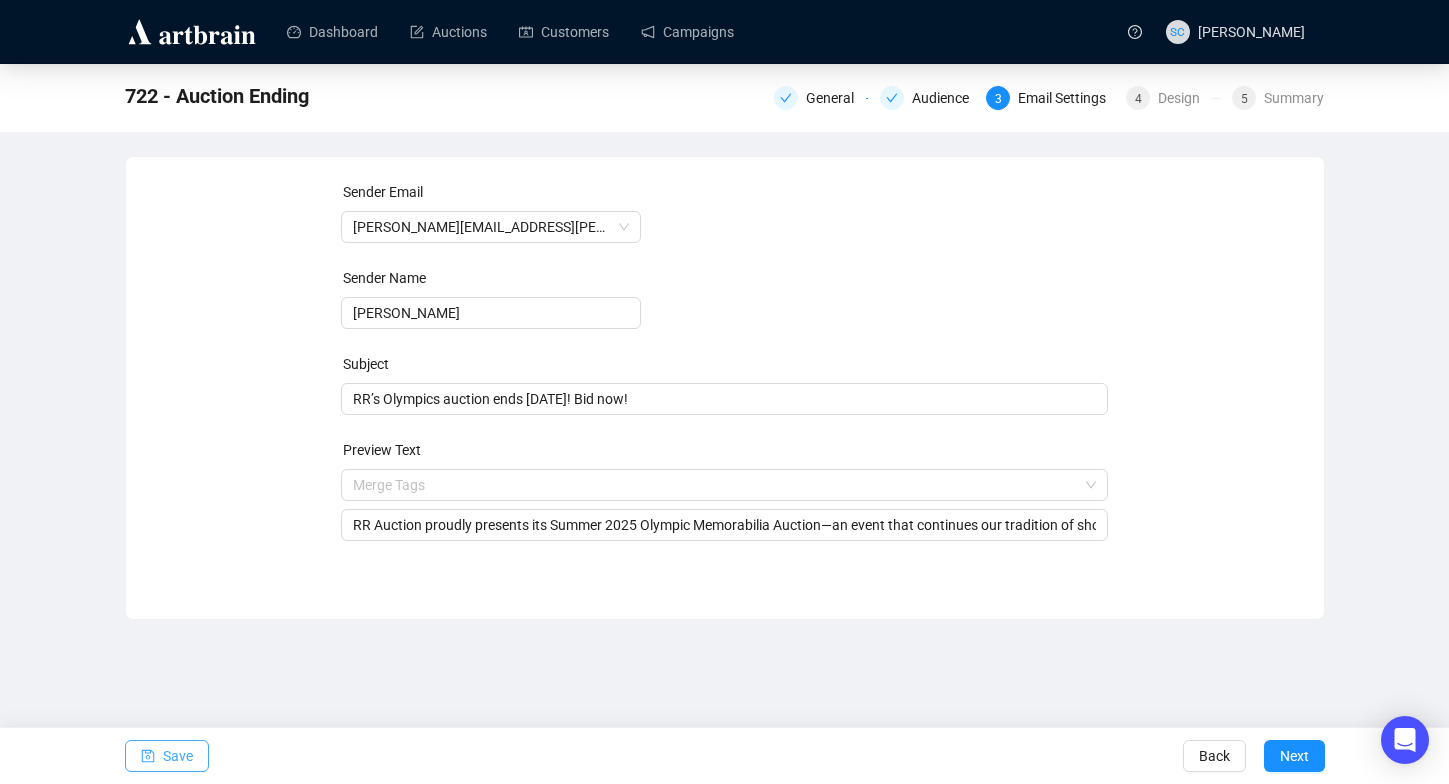 click on "Save" at bounding box center (167, 756) 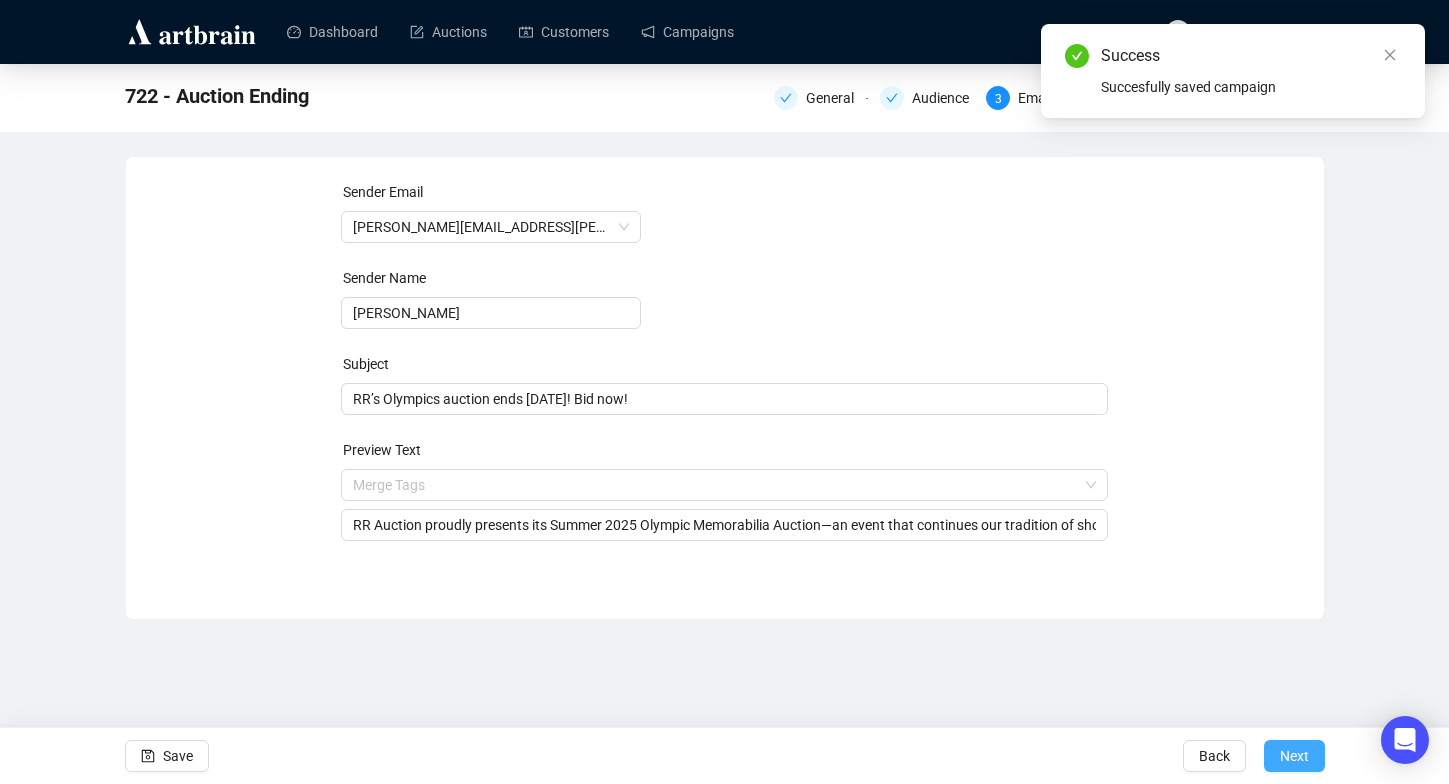 click on "Next" at bounding box center [1294, 756] 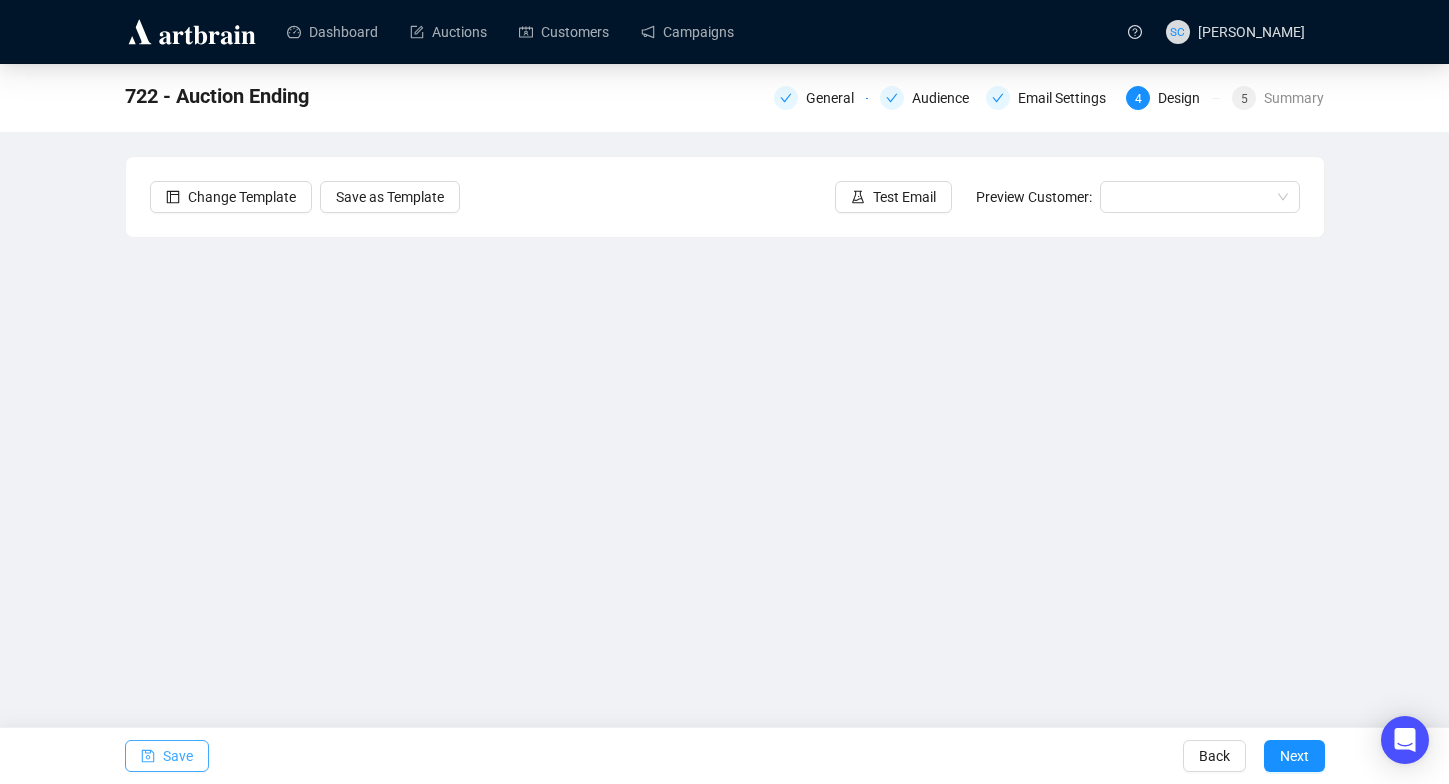 click 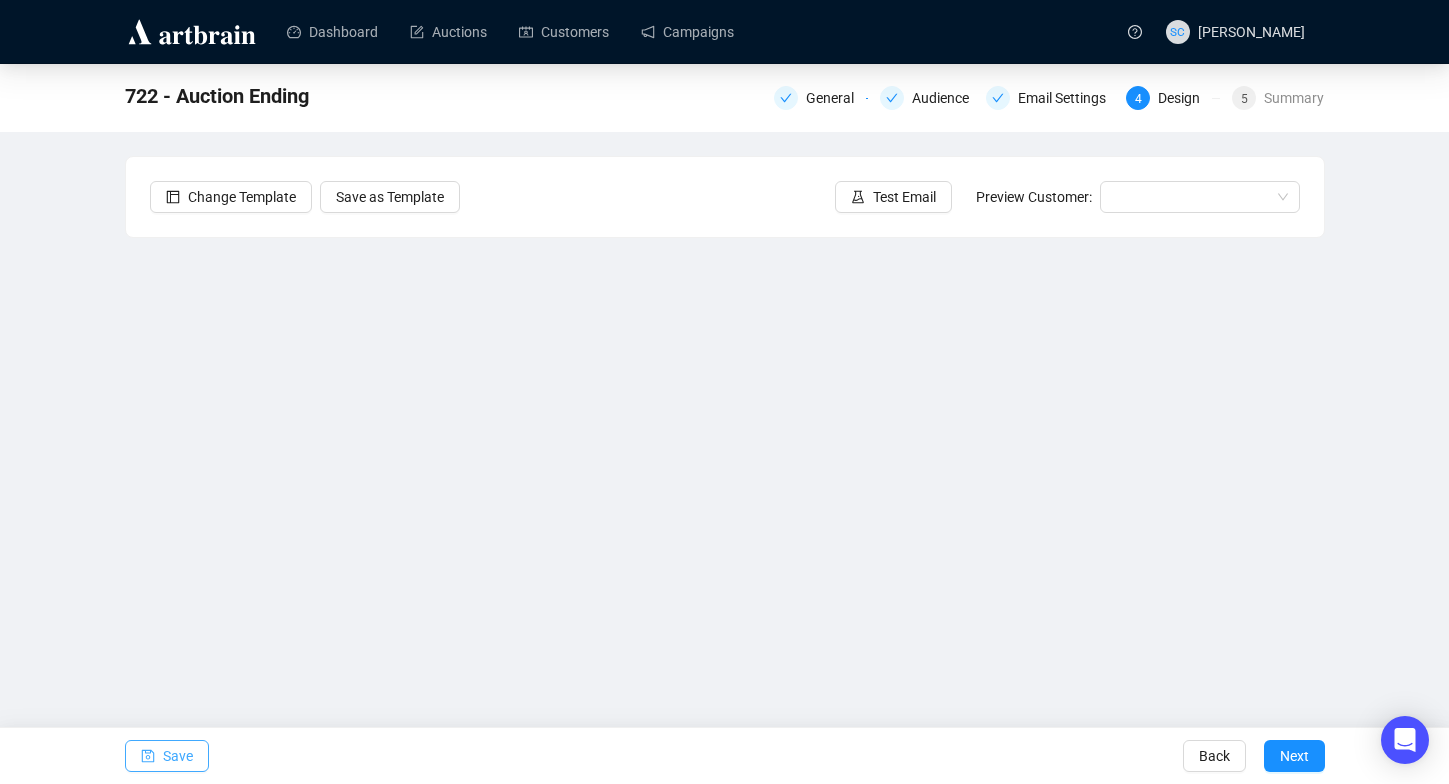 click on "Save" at bounding box center [178, 756] 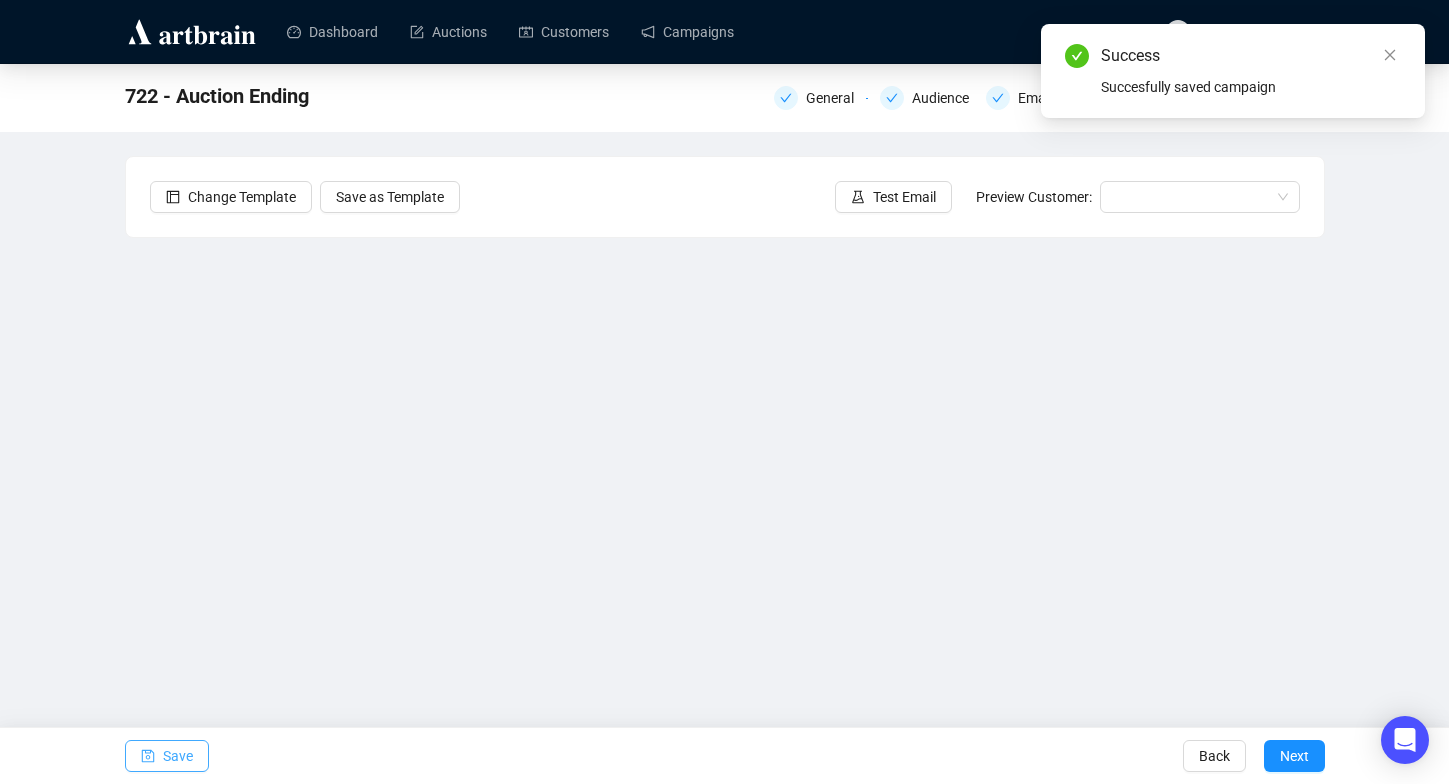 click on "Save" at bounding box center [167, 756] 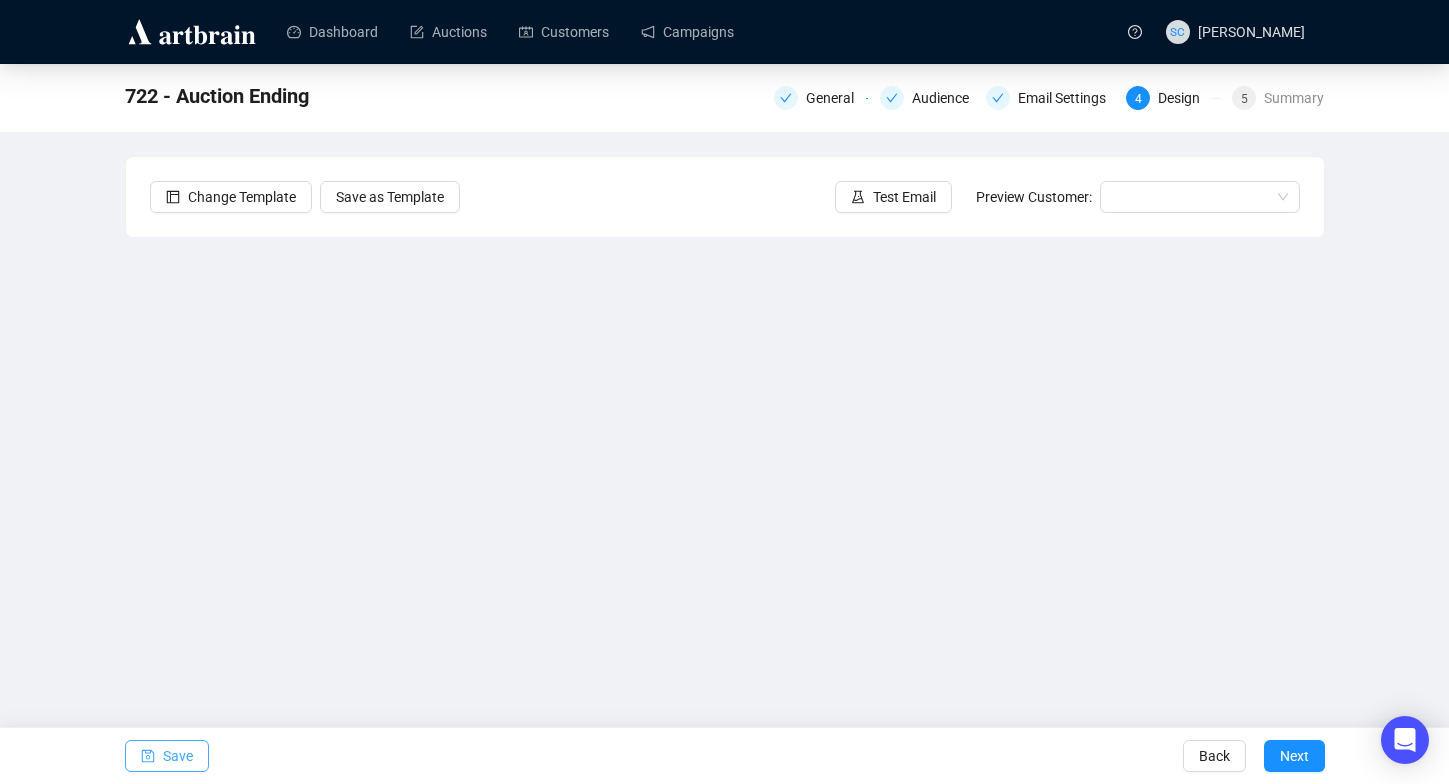click on "Save" at bounding box center [167, 756] 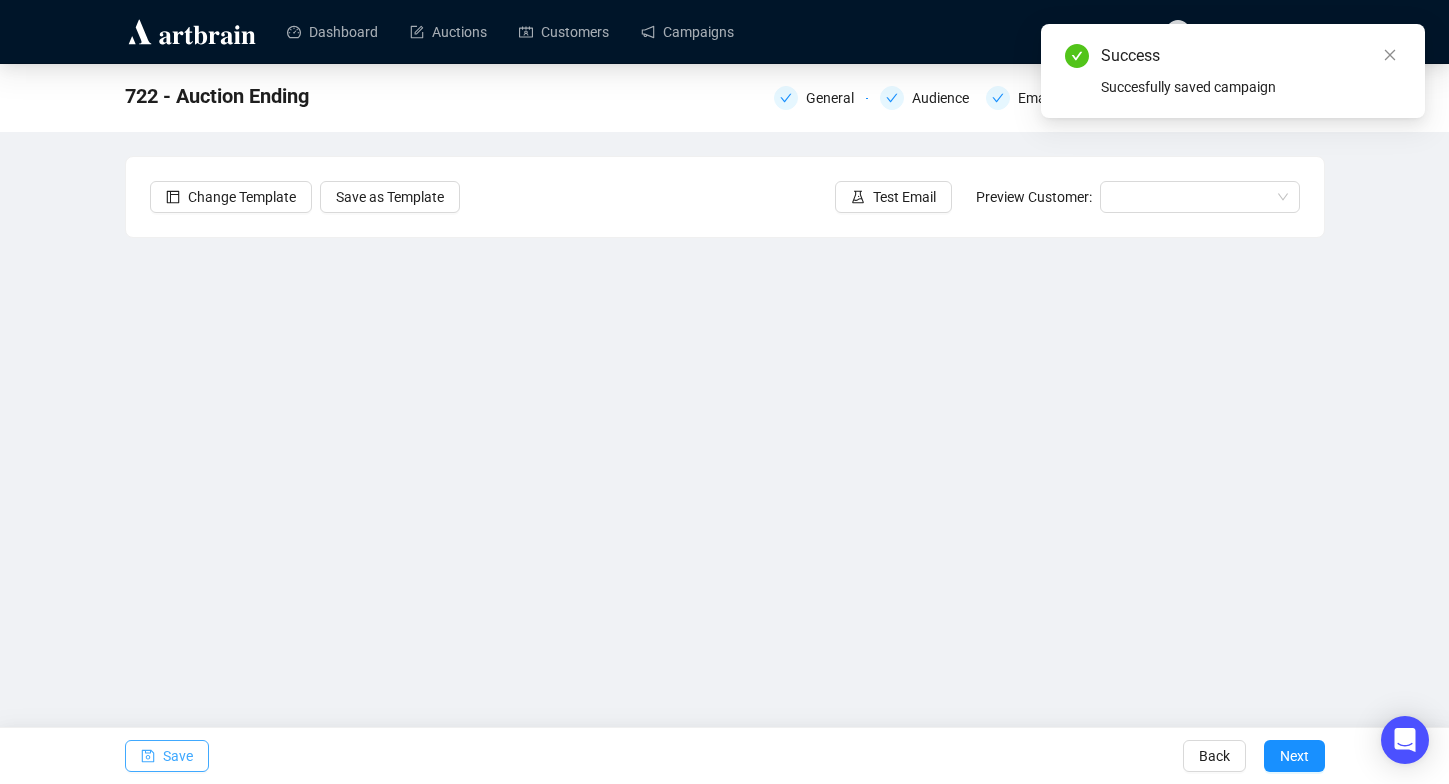 click at bounding box center (148, 756) 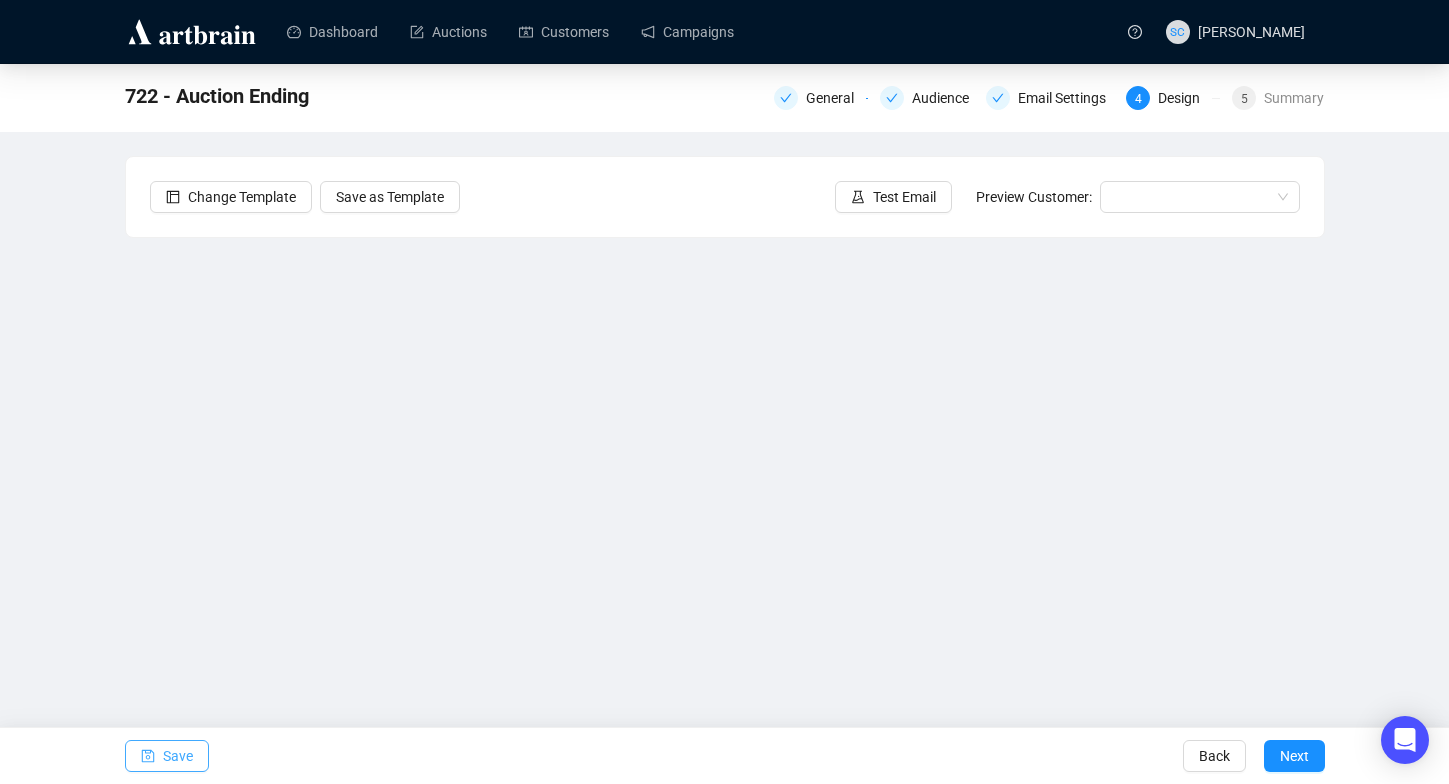 click on "Save" at bounding box center (178, 756) 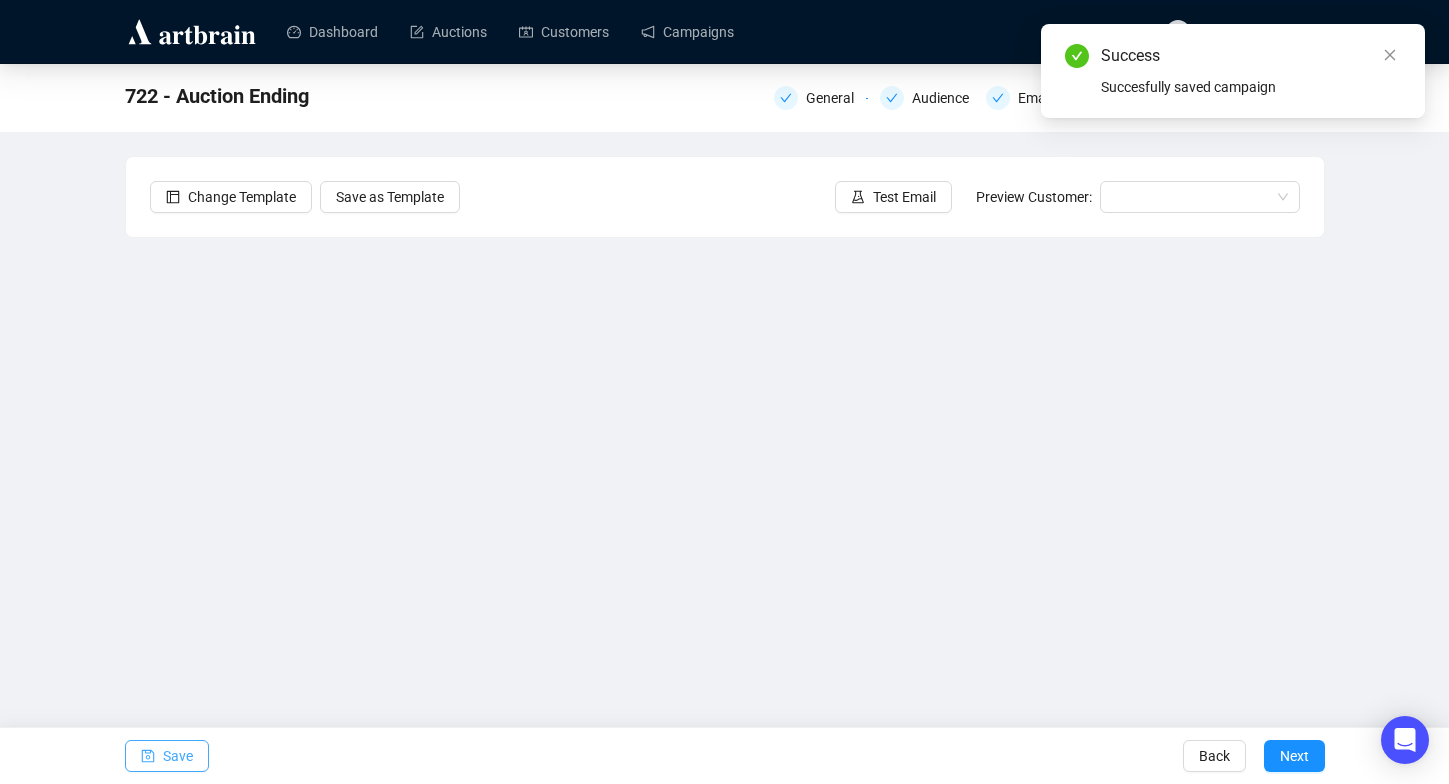 click on "Save" at bounding box center (167, 756) 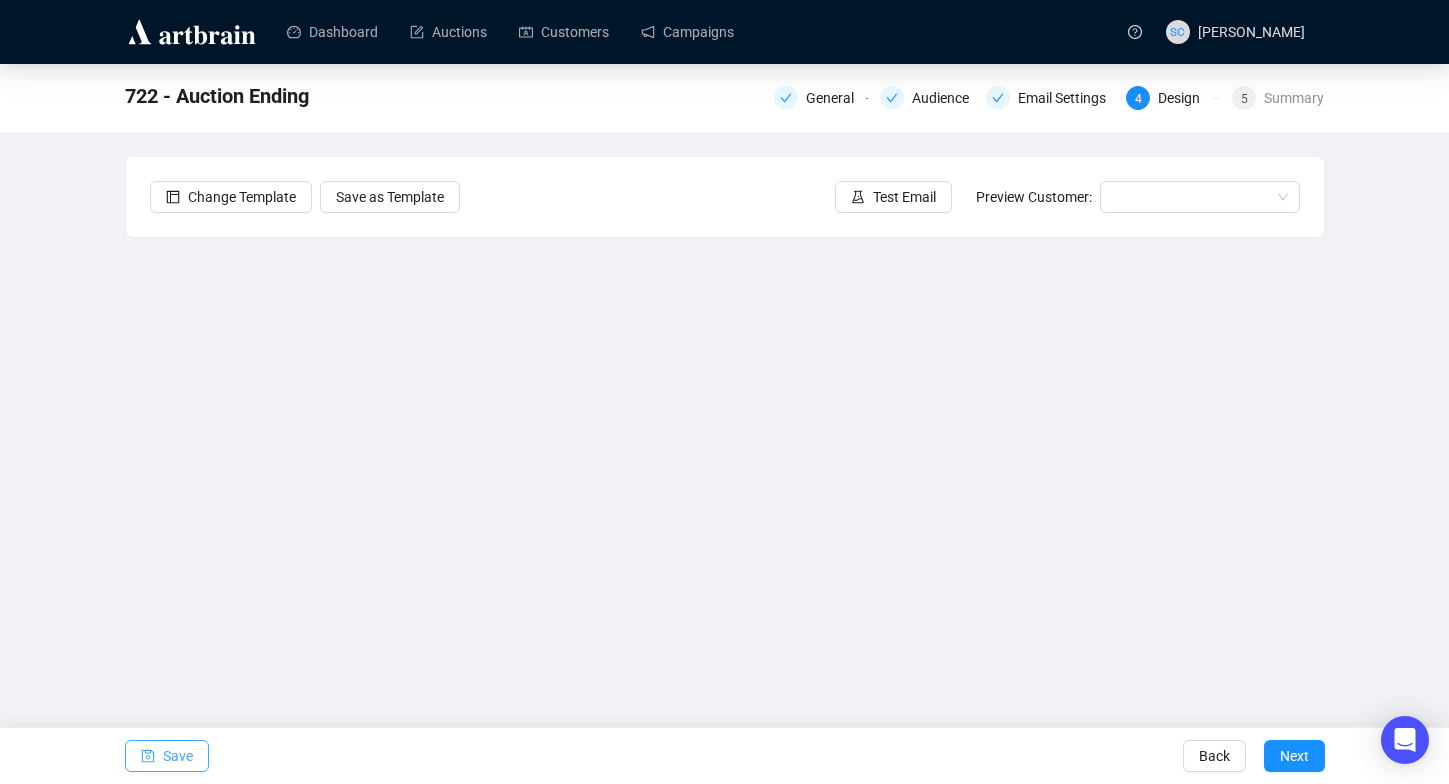 drag, startPoint x: 160, startPoint y: 753, endPoint x: 169, endPoint y: 744, distance: 12.727922 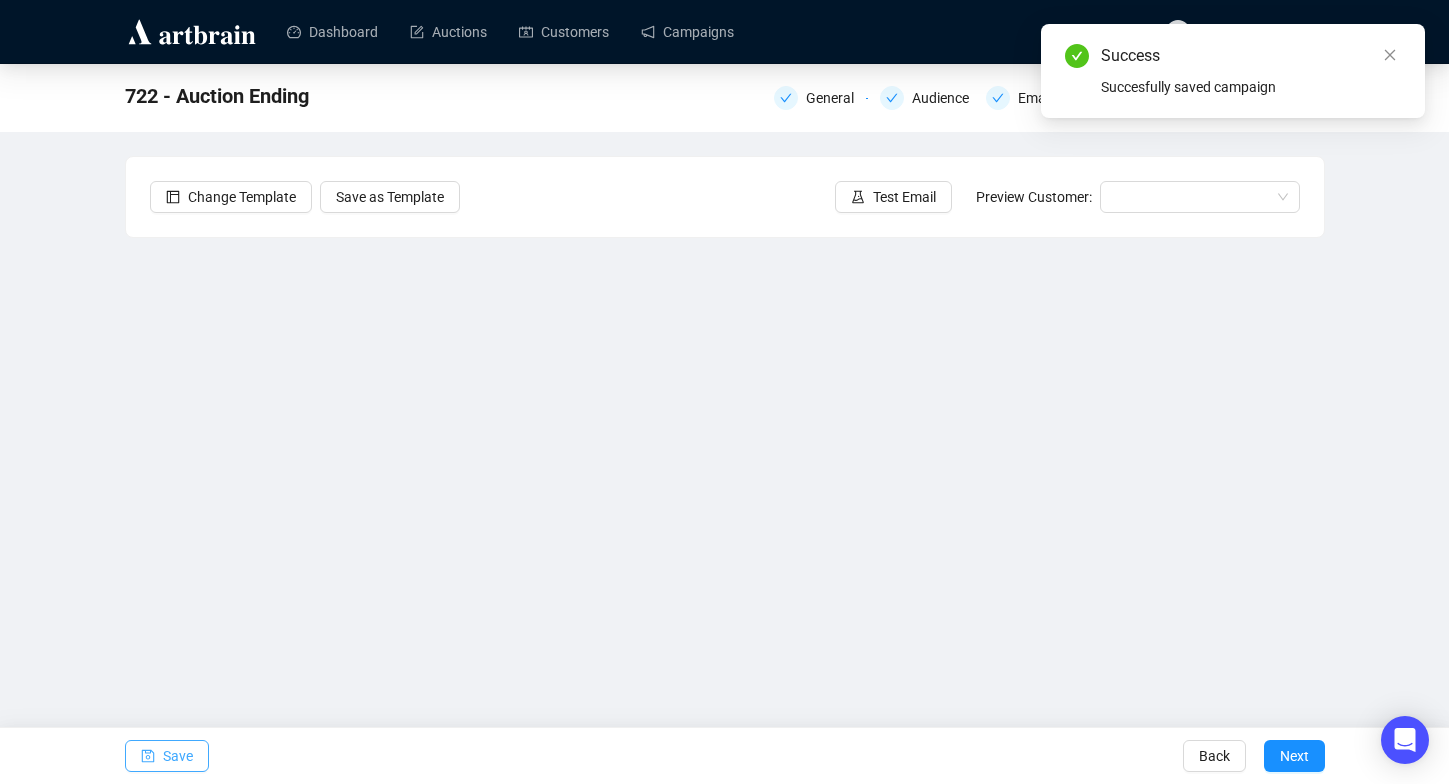 click on "Save" at bounding box center [178, 756] 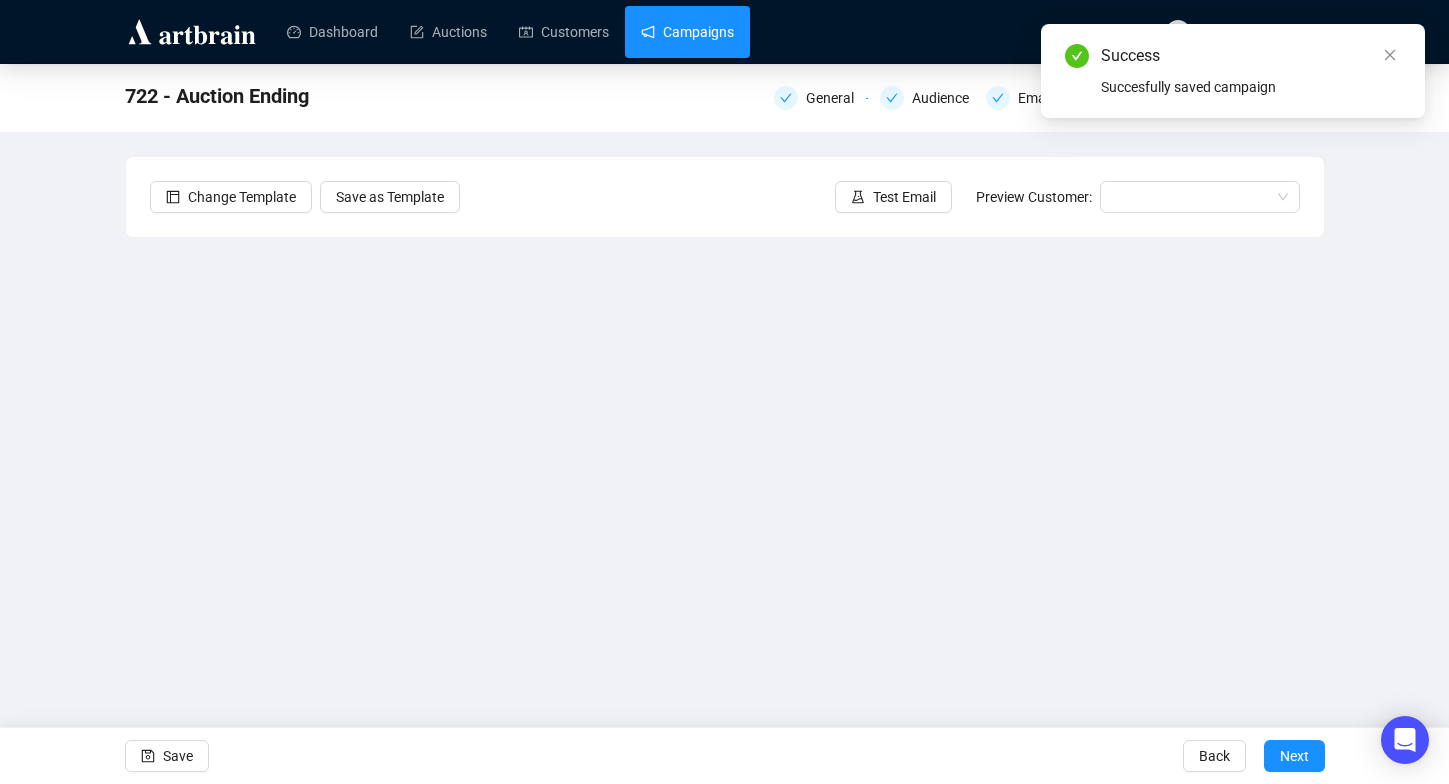 drag, startPoint x: 754, startPoint y: 33, endPoint x: 724, endPoint y: 33, distance: 30 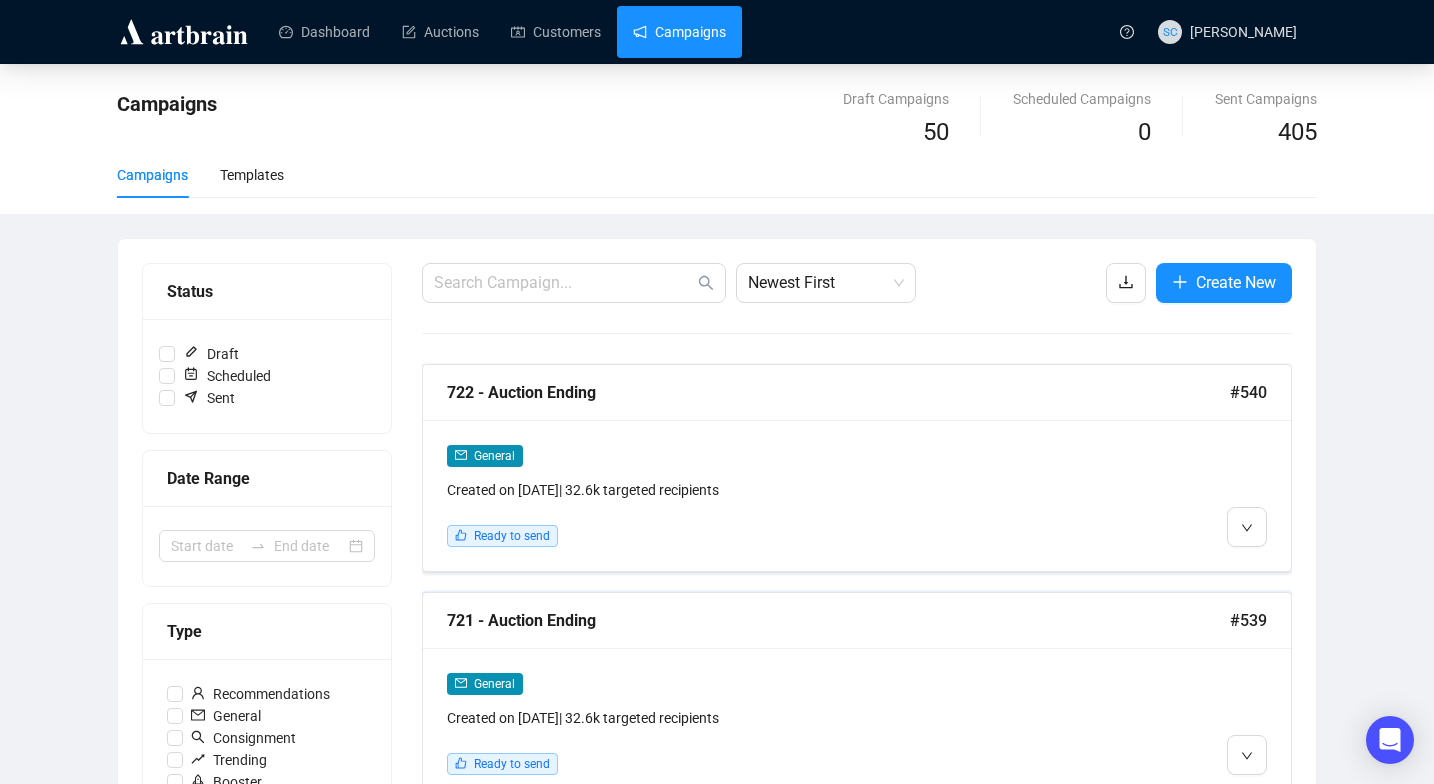 click on "721 - Auction Ending" at bounding box center [838, 620] 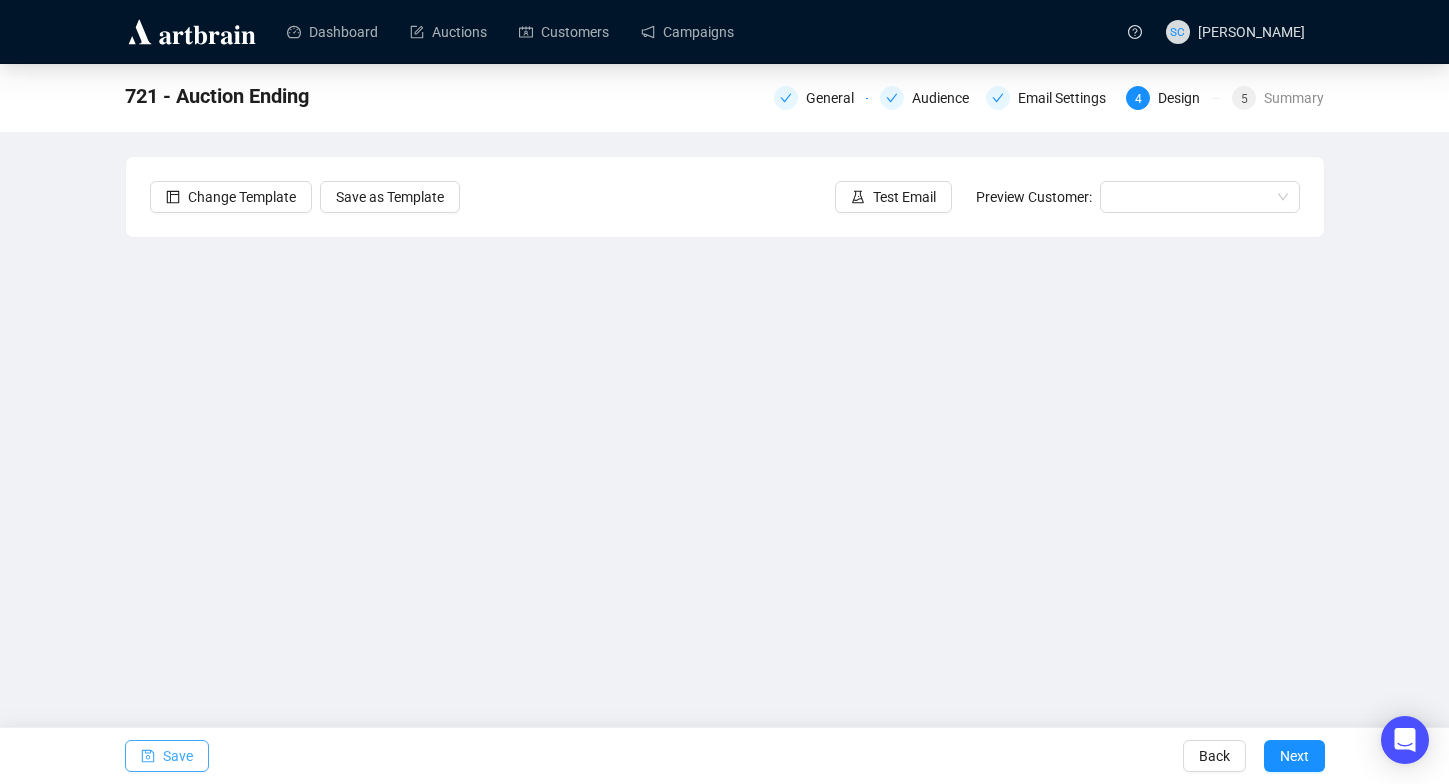 click on "Save" at bounding box center (167, 756) 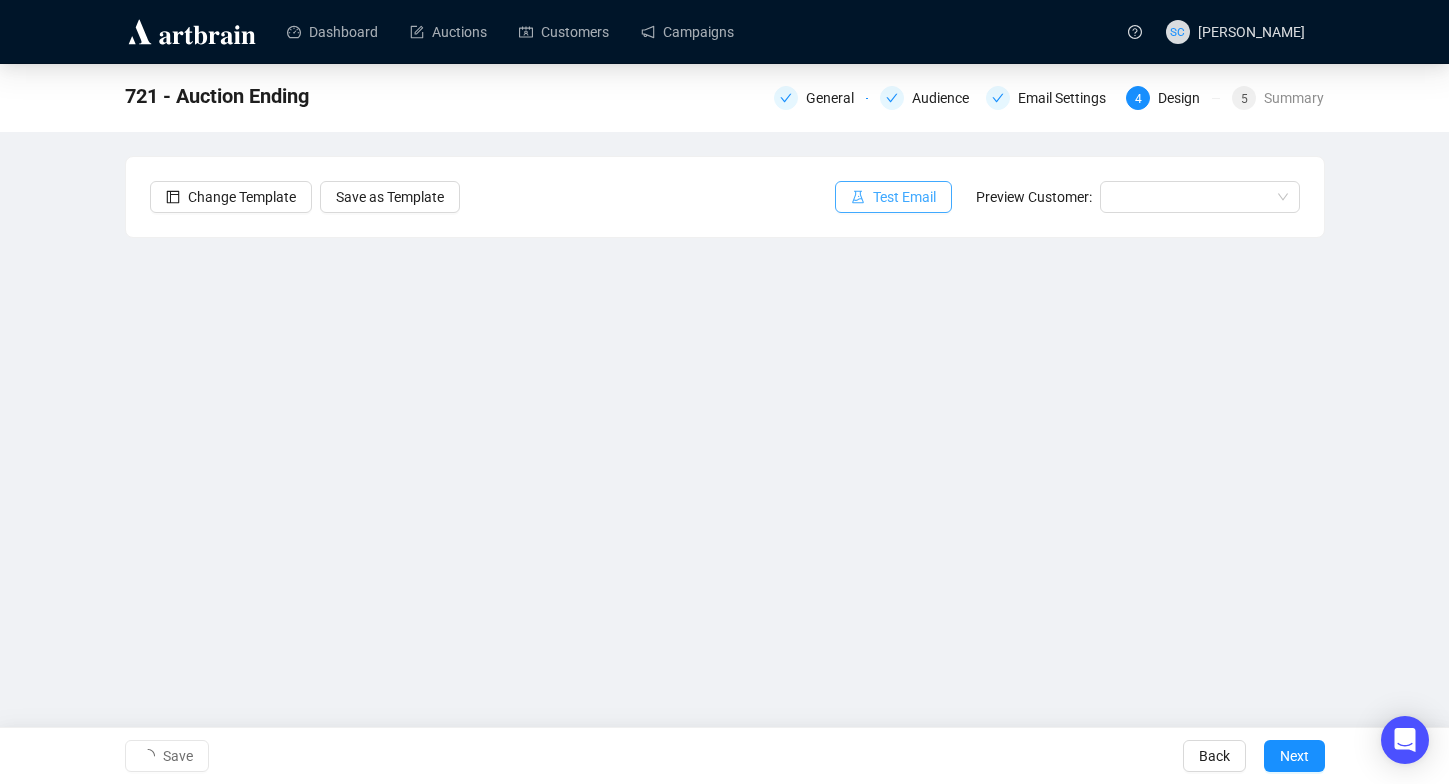 click on "Test Email" at bounding box center [904, 197] 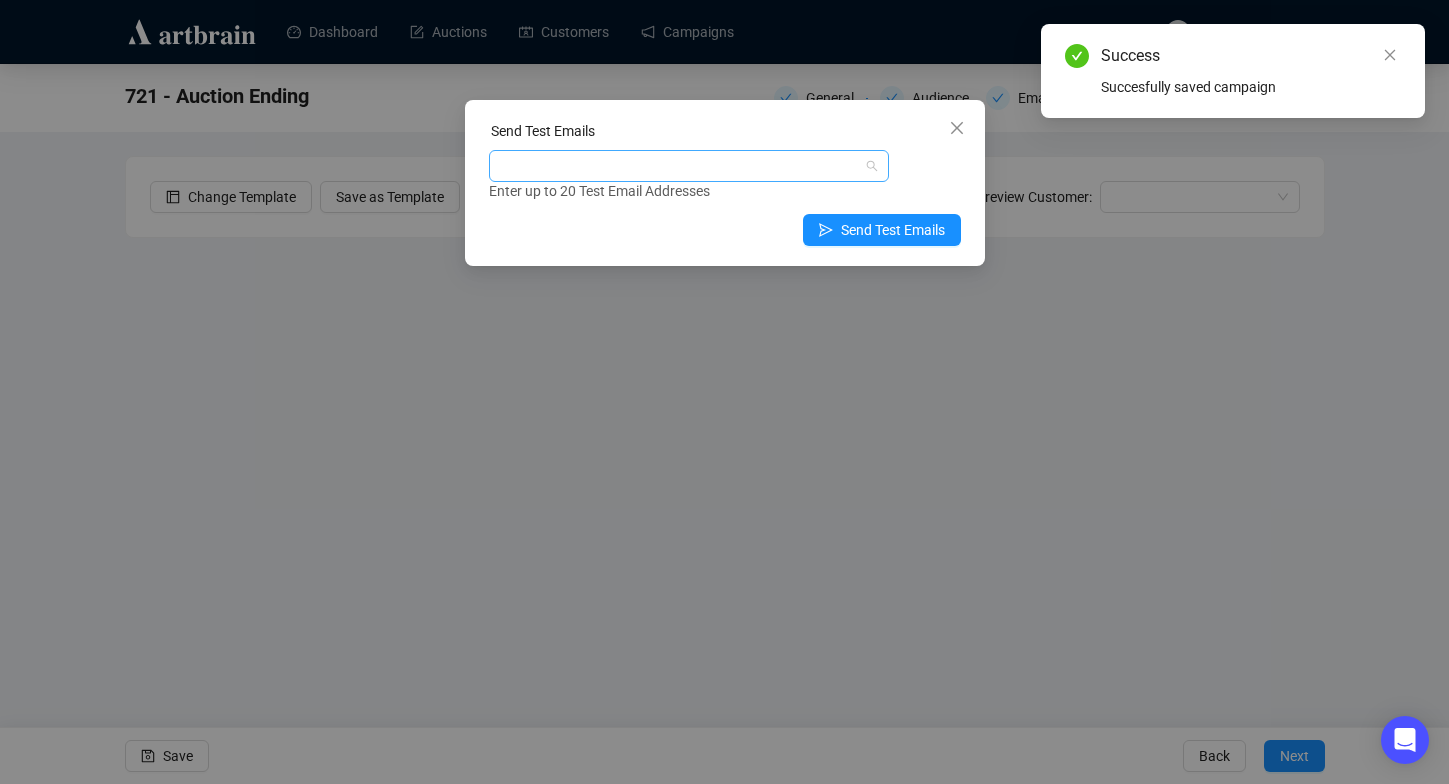 click at bounding box center [678, 166] 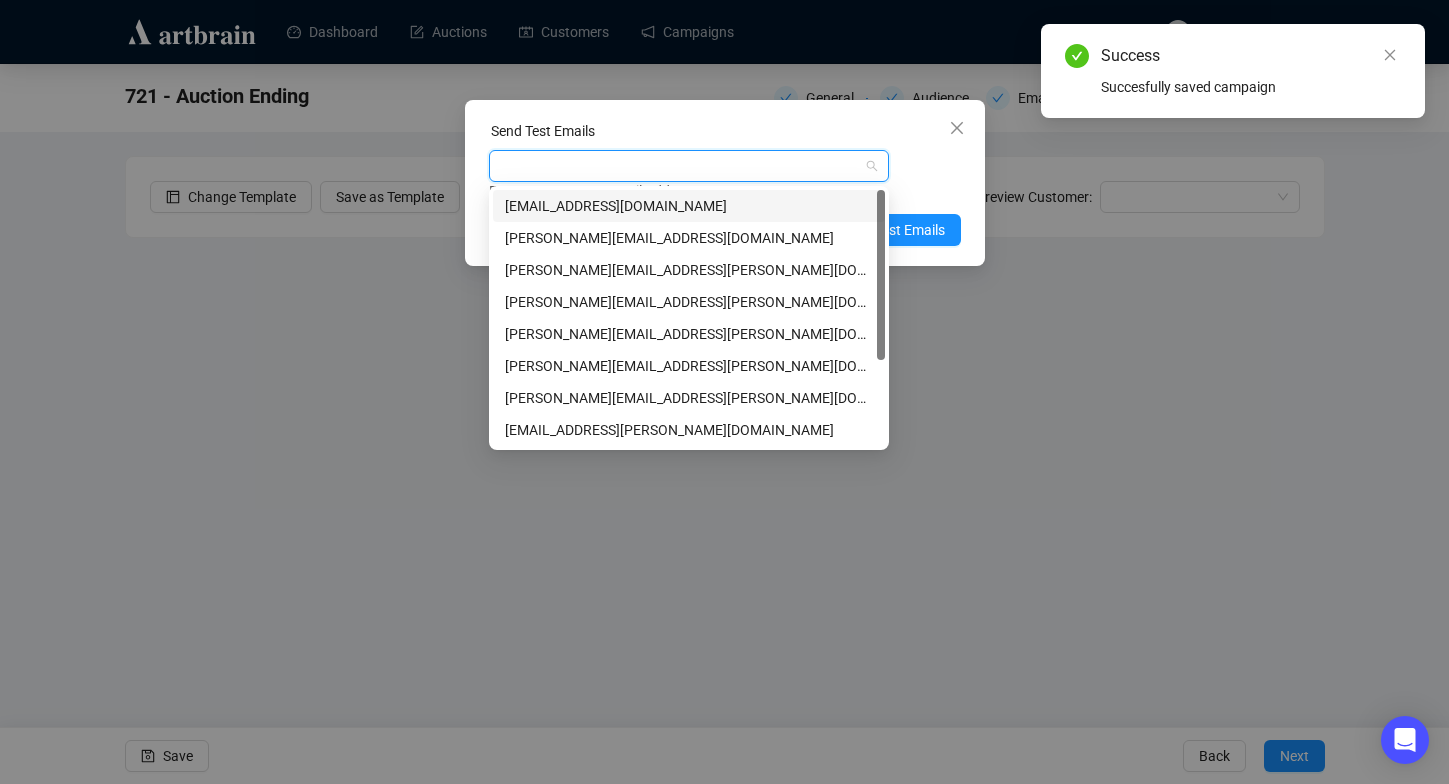 type on "s" 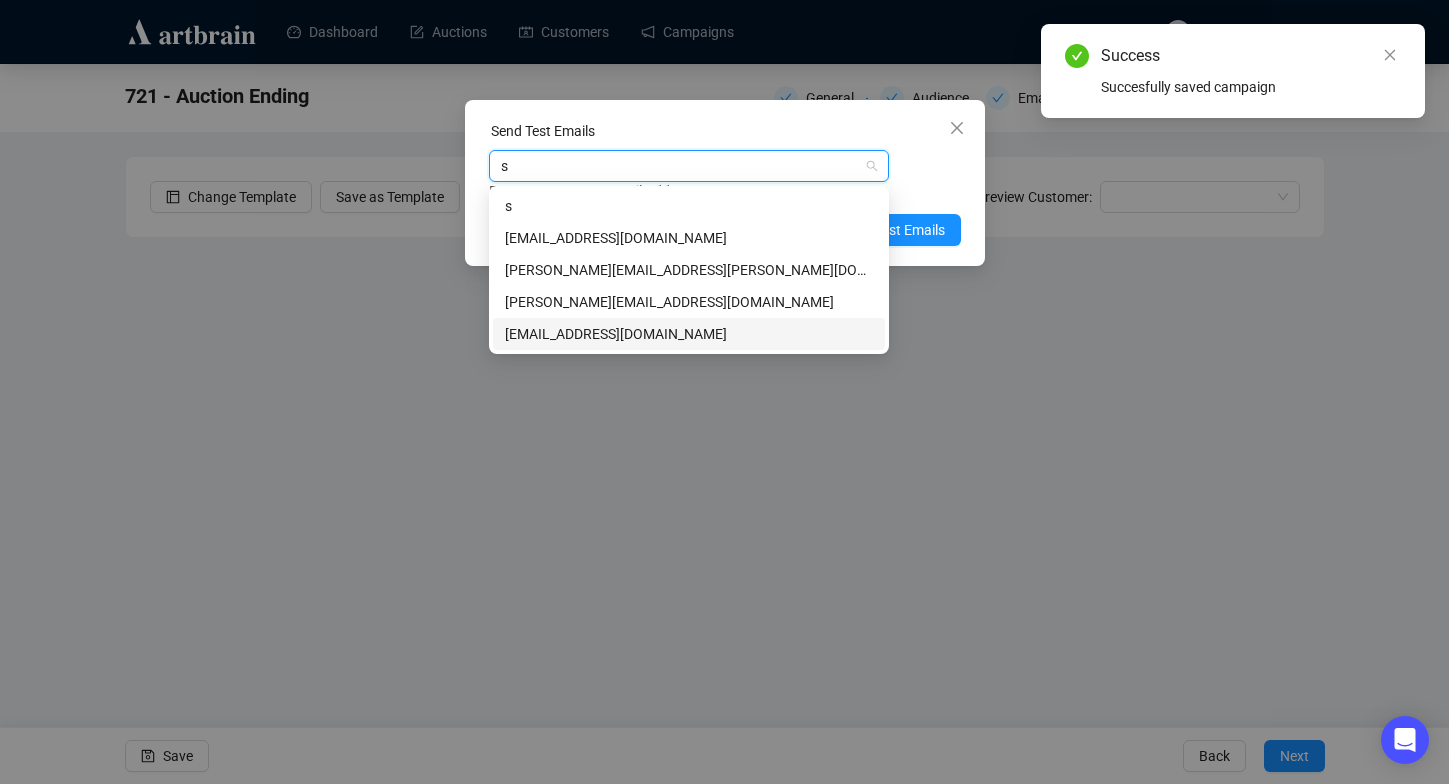 click on "[EMAIL_ADDRESS][DOMAIN_NAME]" at bounding box center (689, 334) 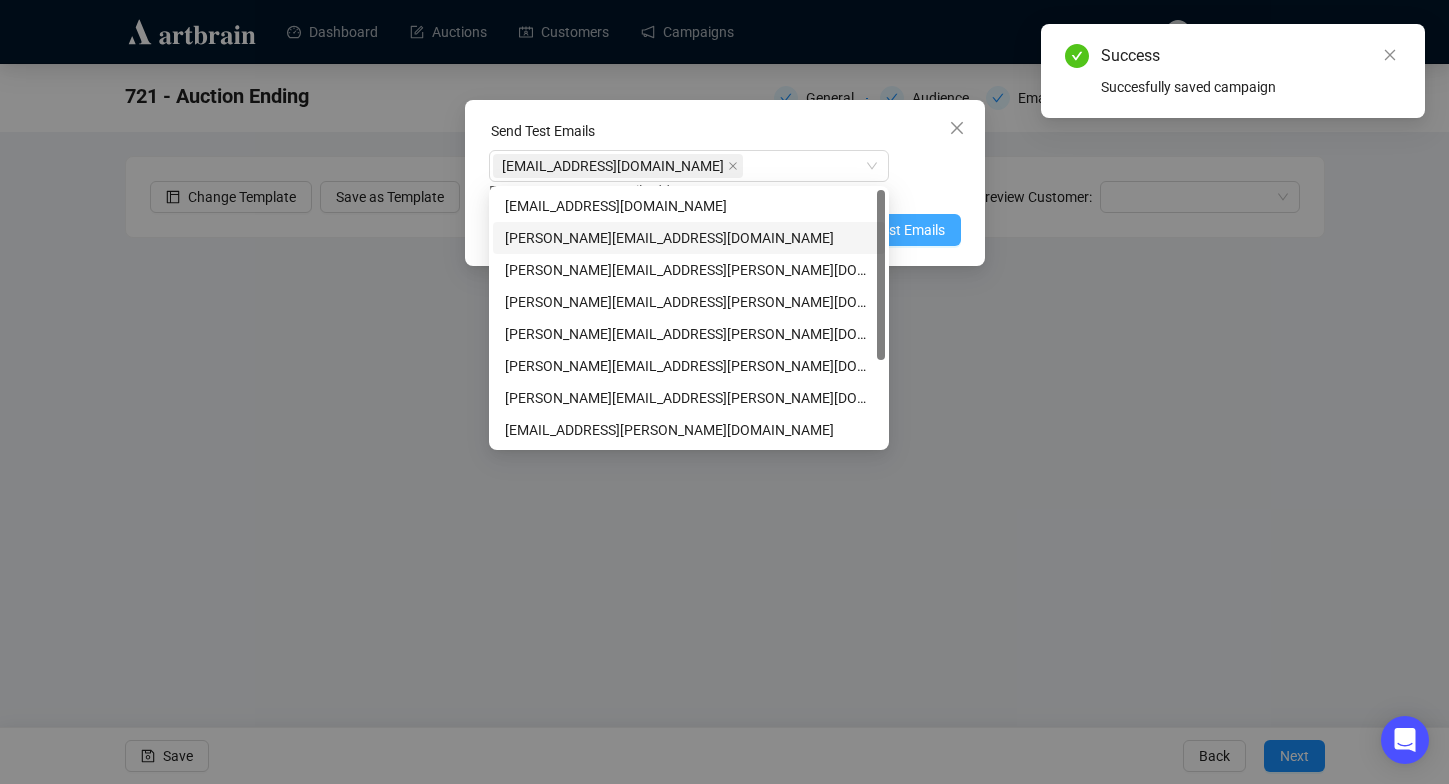 click on "Send Test Emails" at bounding box center [893, 230] 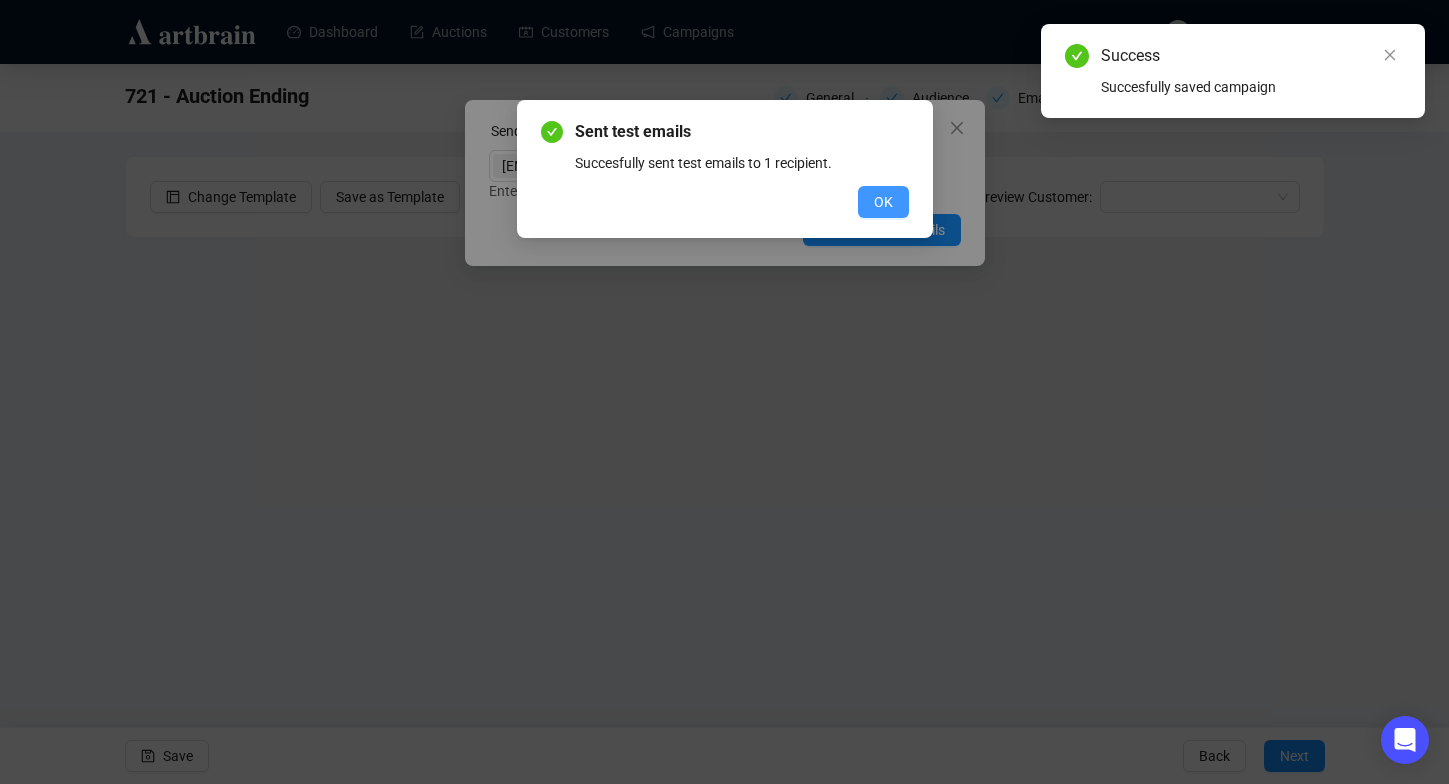 click on "OK" at bounding box center [883, 202] 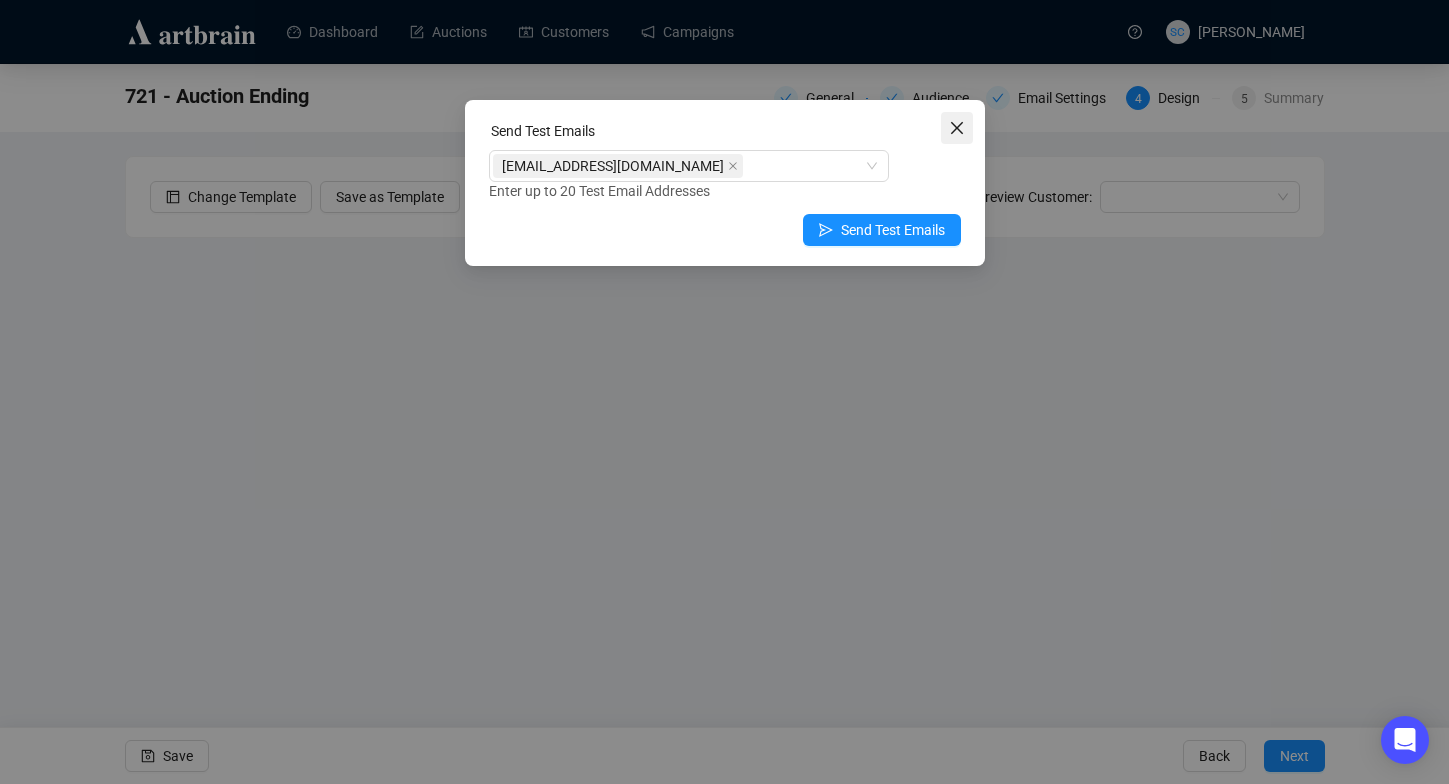 click 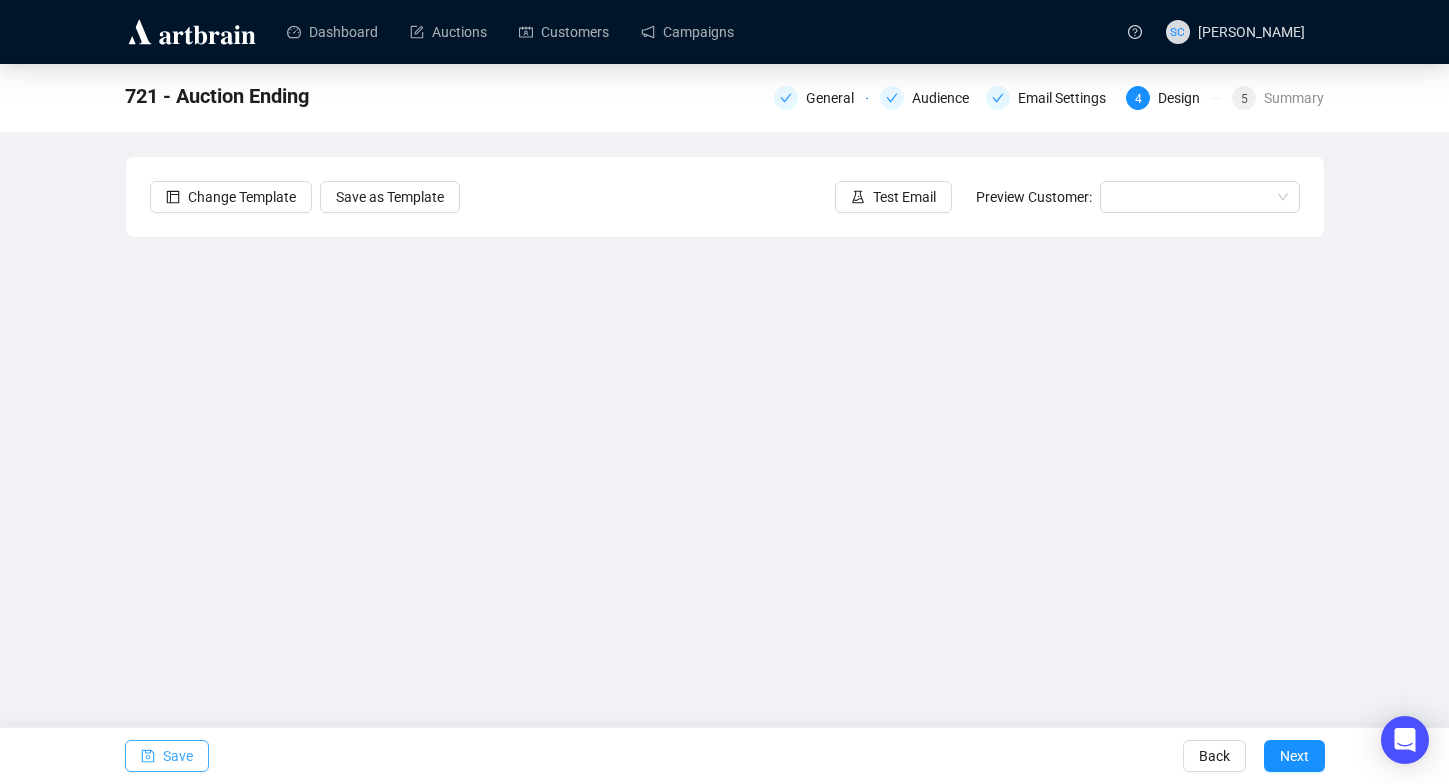 click on "Save" at bounding box center [178, 756] 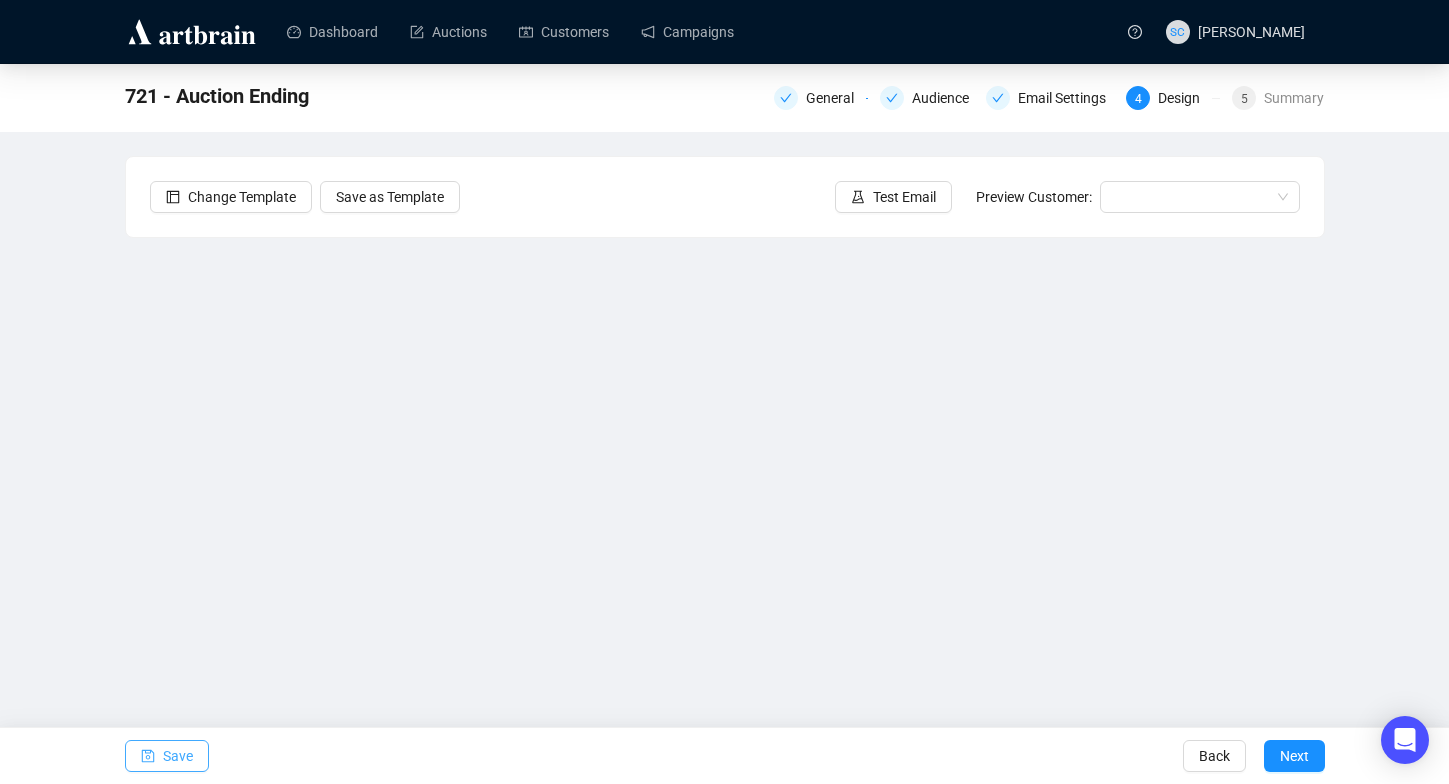 click on "Save" at bounding box center [178, 756] 